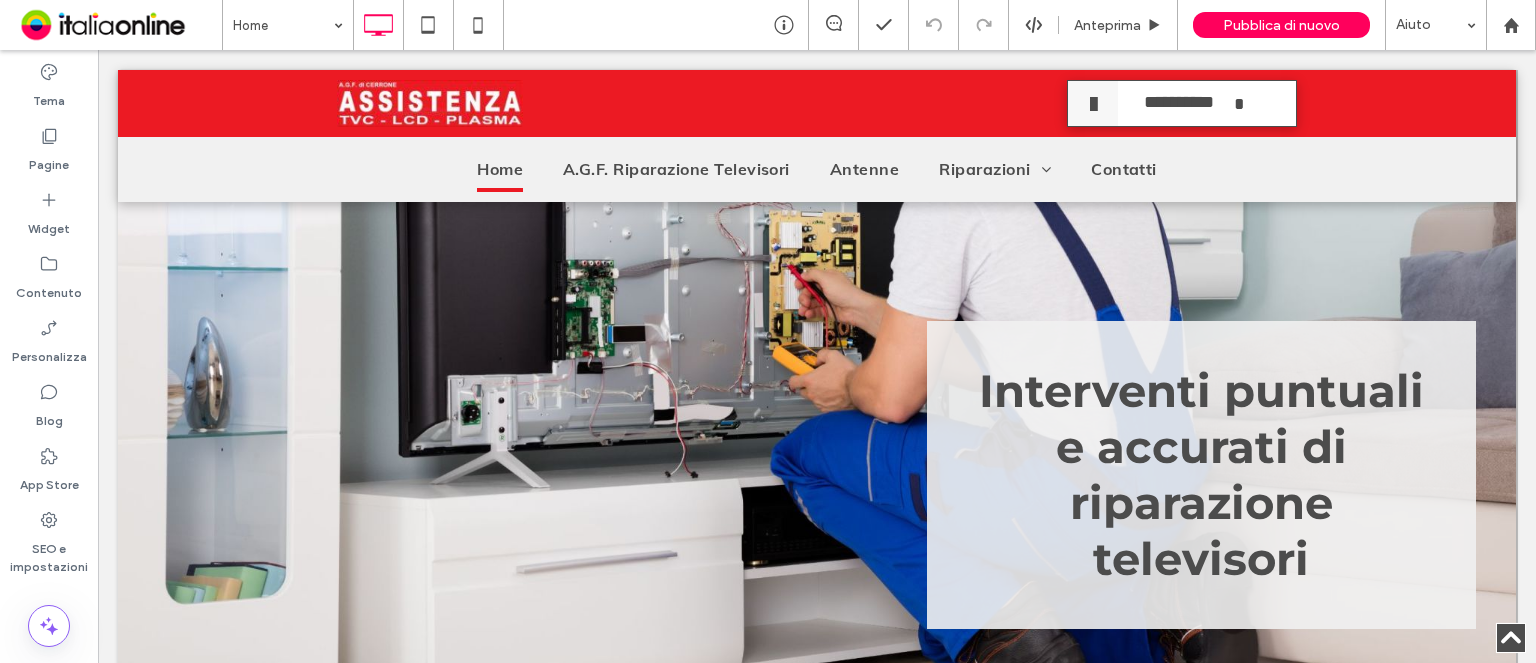 scroll, scrollTop: 5092, scrollLeft: 0, axis: vertical 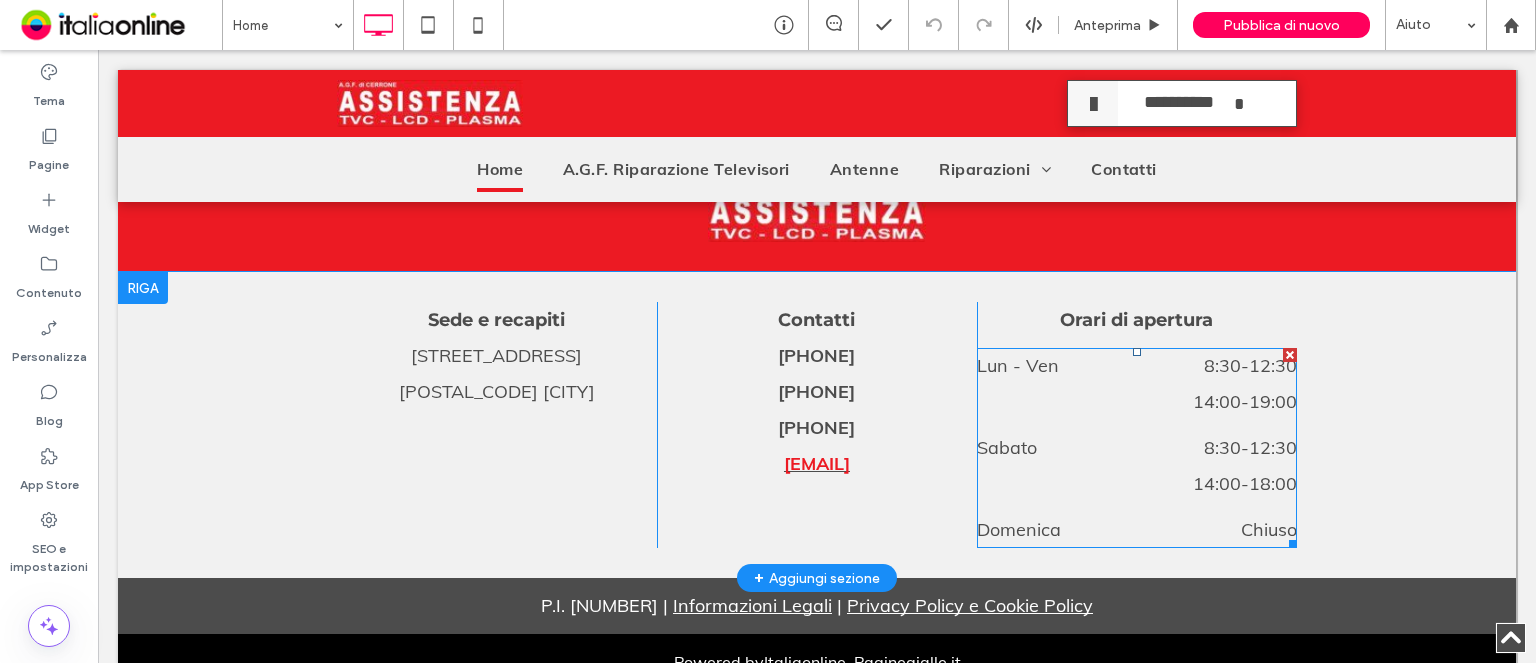 click on "Sabato" at bounding box center [1041, 448] 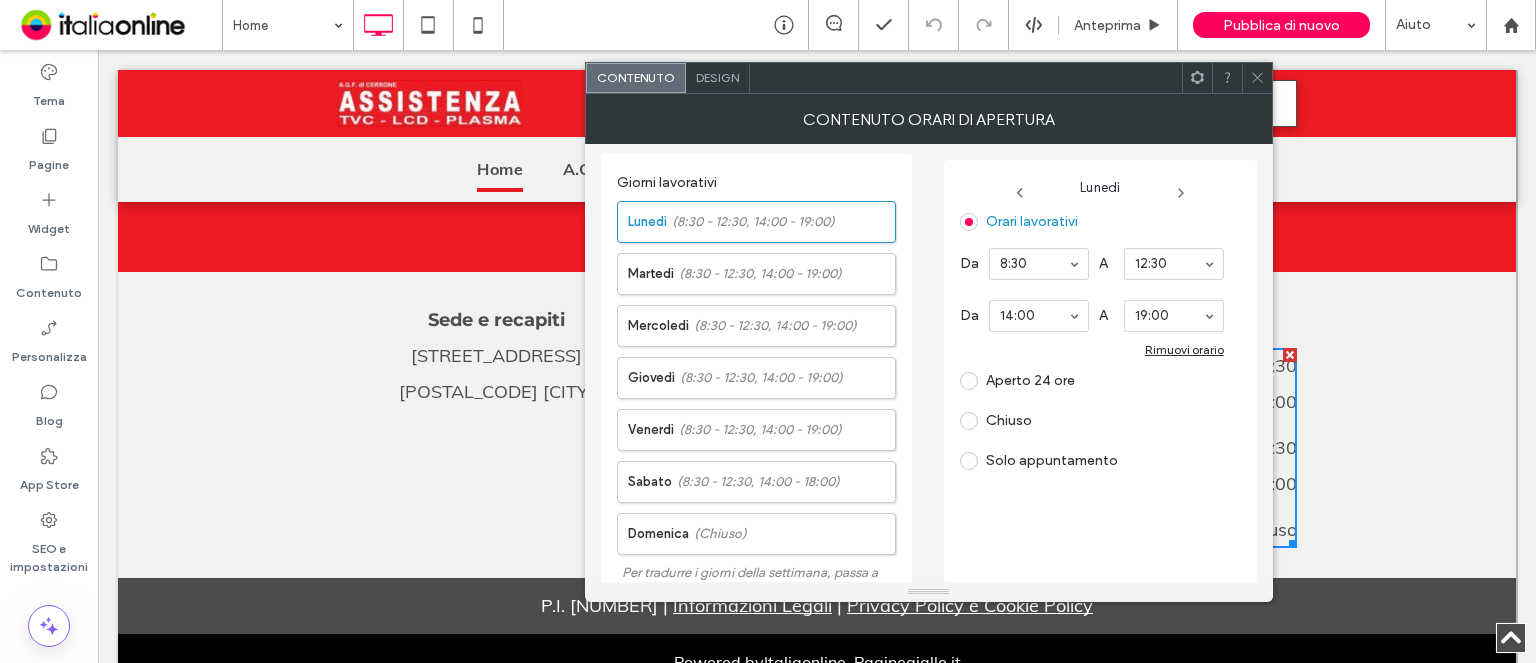 click on "CONTENUTO ORARI DI APERTURA" at bounding box center (929, 119) 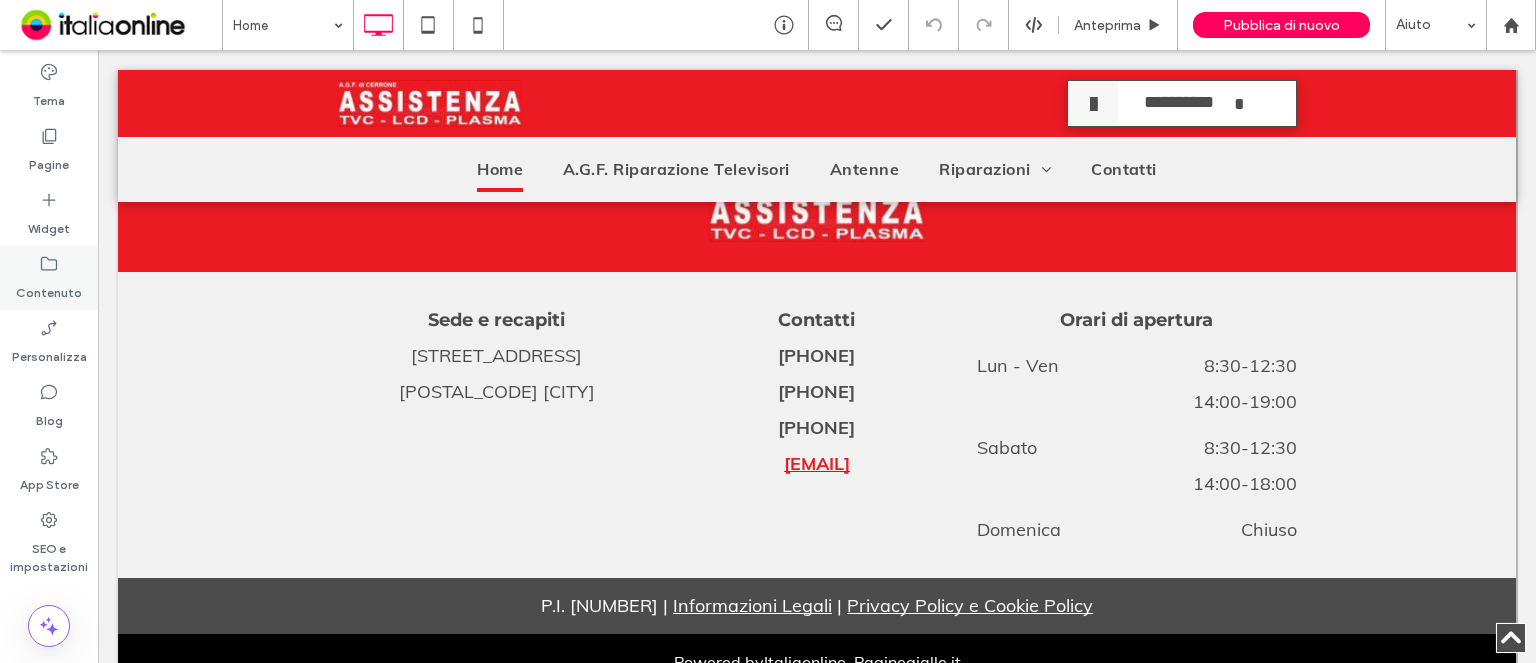 click on "Contenuto" at bounding box center [49, 288] 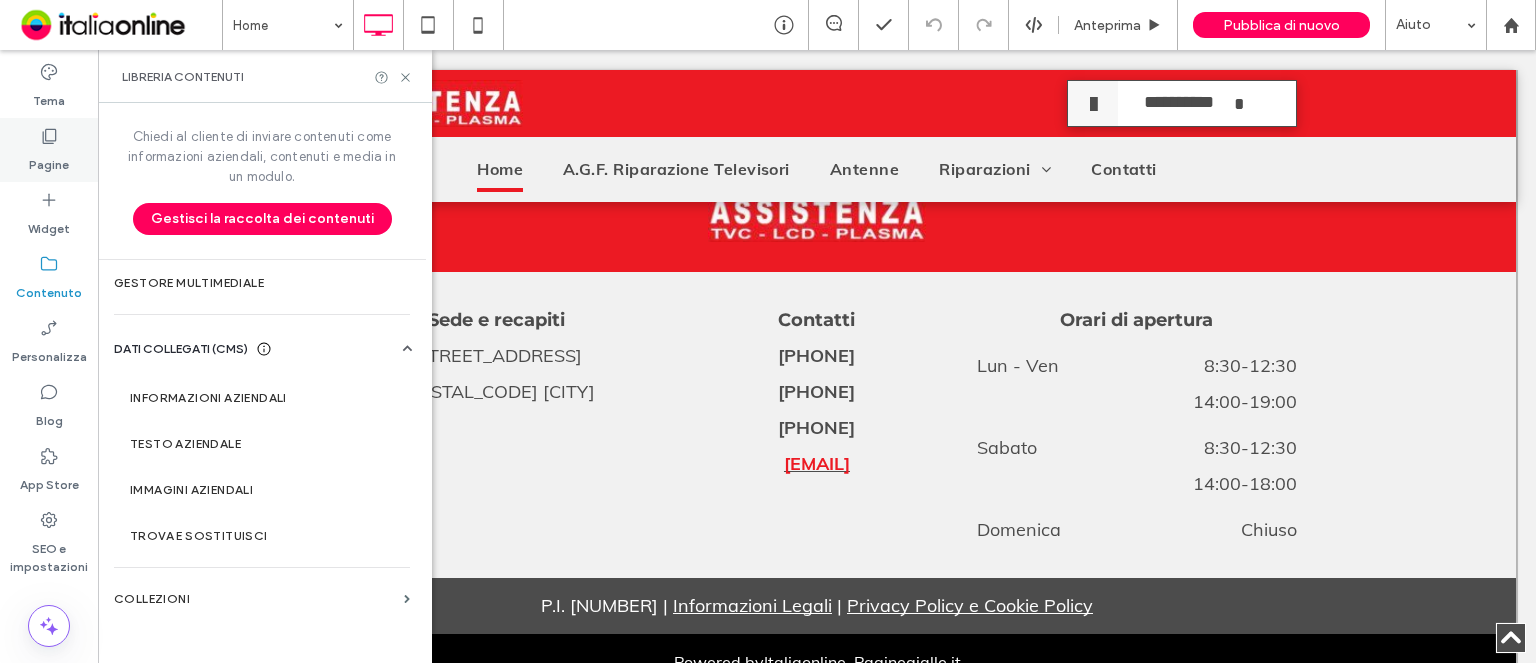 click on "Pagine" at bounding box center (49, 160) 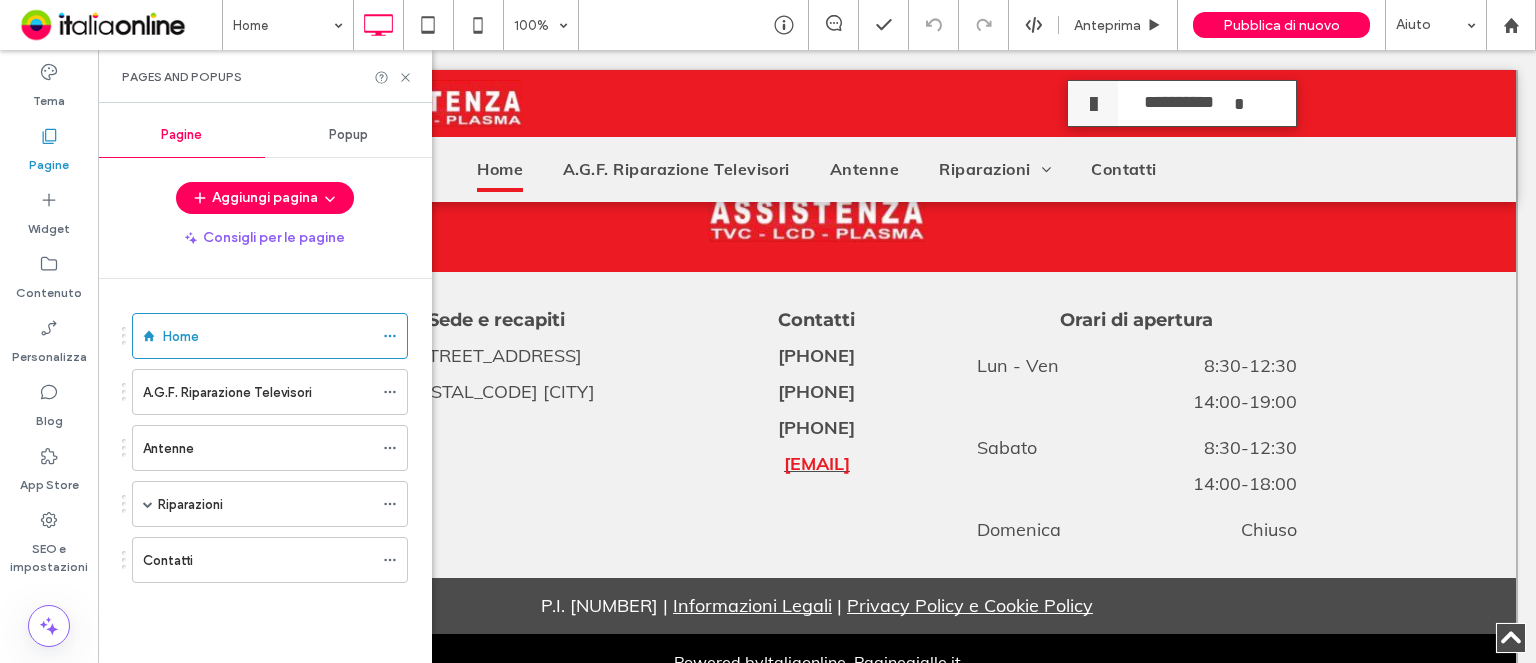 click on "Popup" at bounding box center [348, 135] 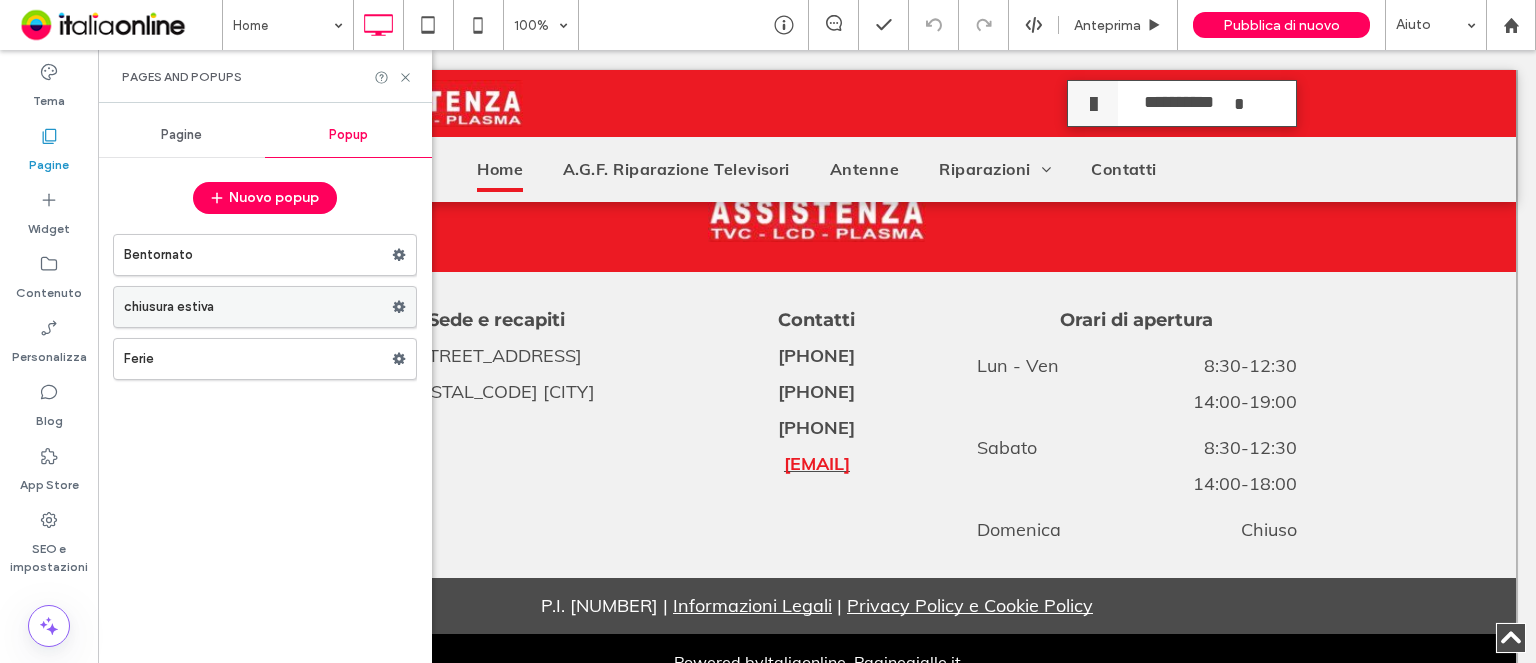 click on "chiusura estiva" at bounding box center [258, 307] 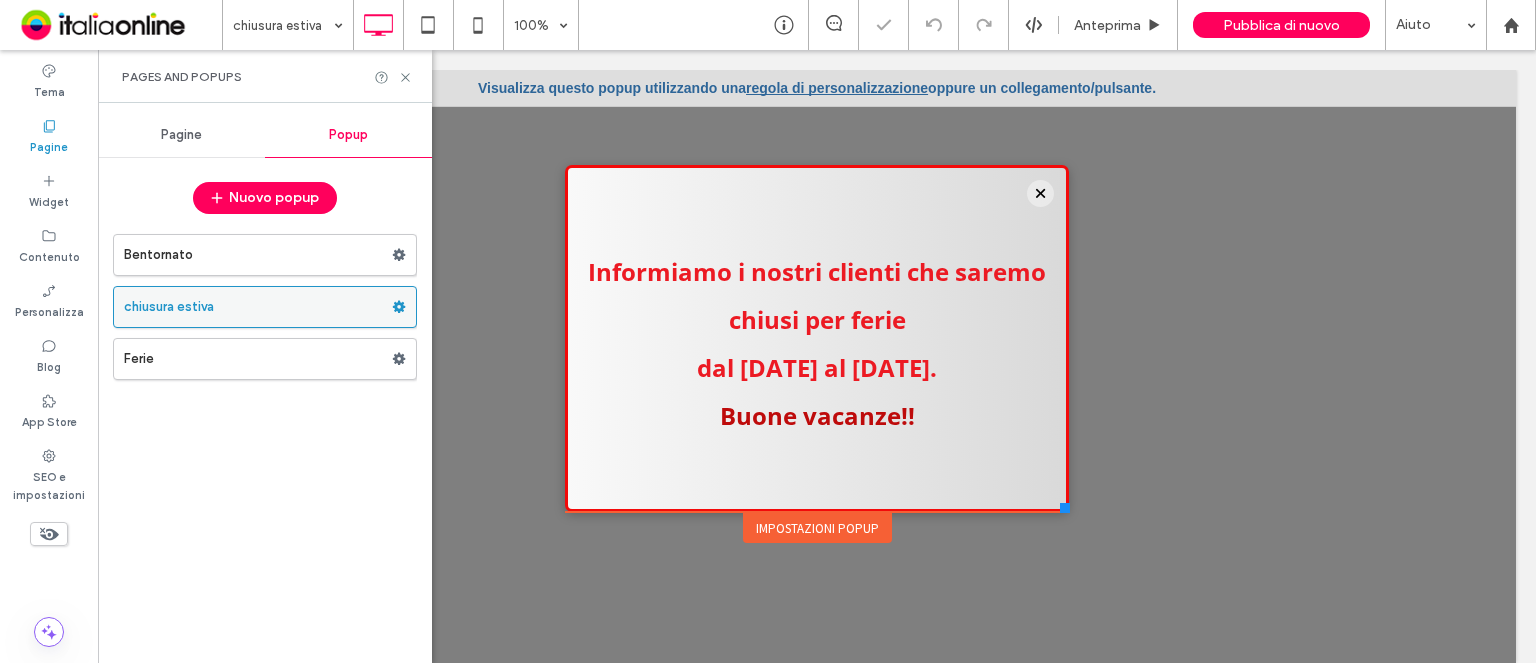 scroll, scrollTop: 0, scrollLeft: 0, axis: both 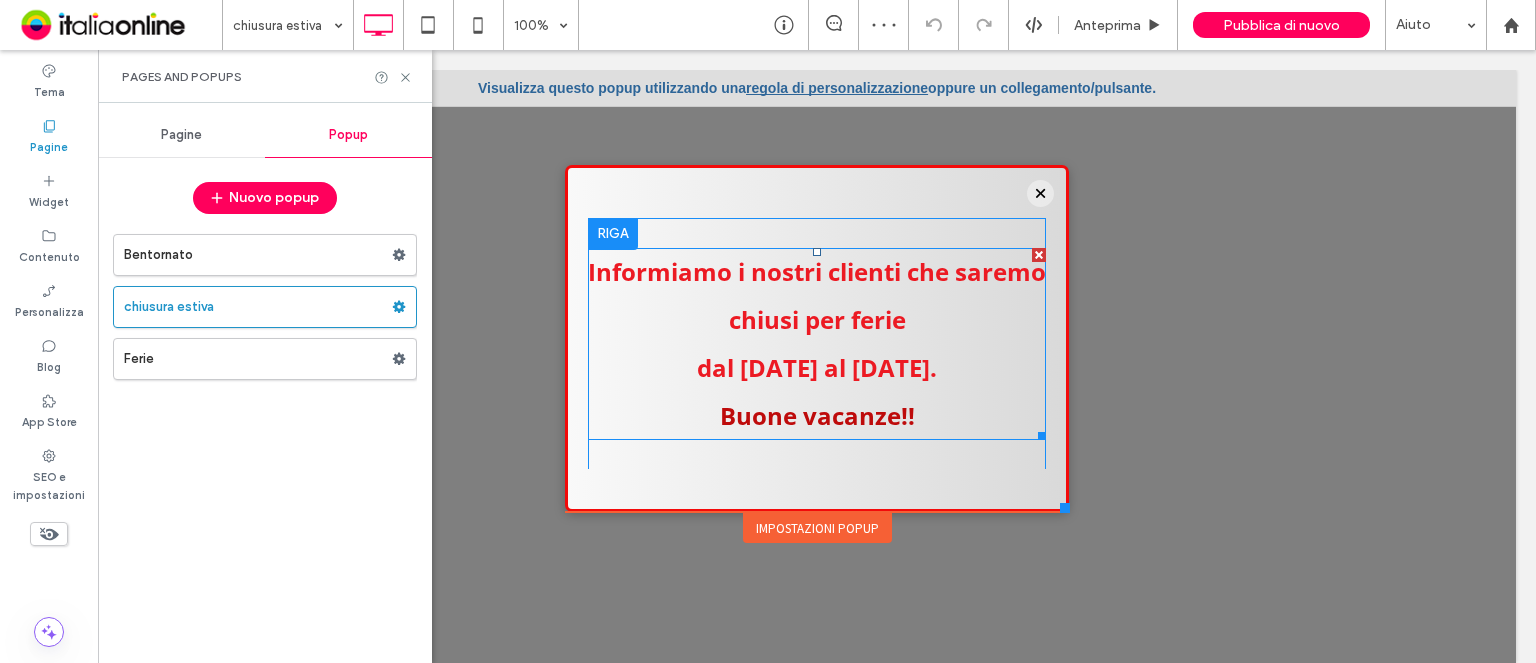 click on "dal [DATE] al [DATE]." at bounding box center (817, 368) 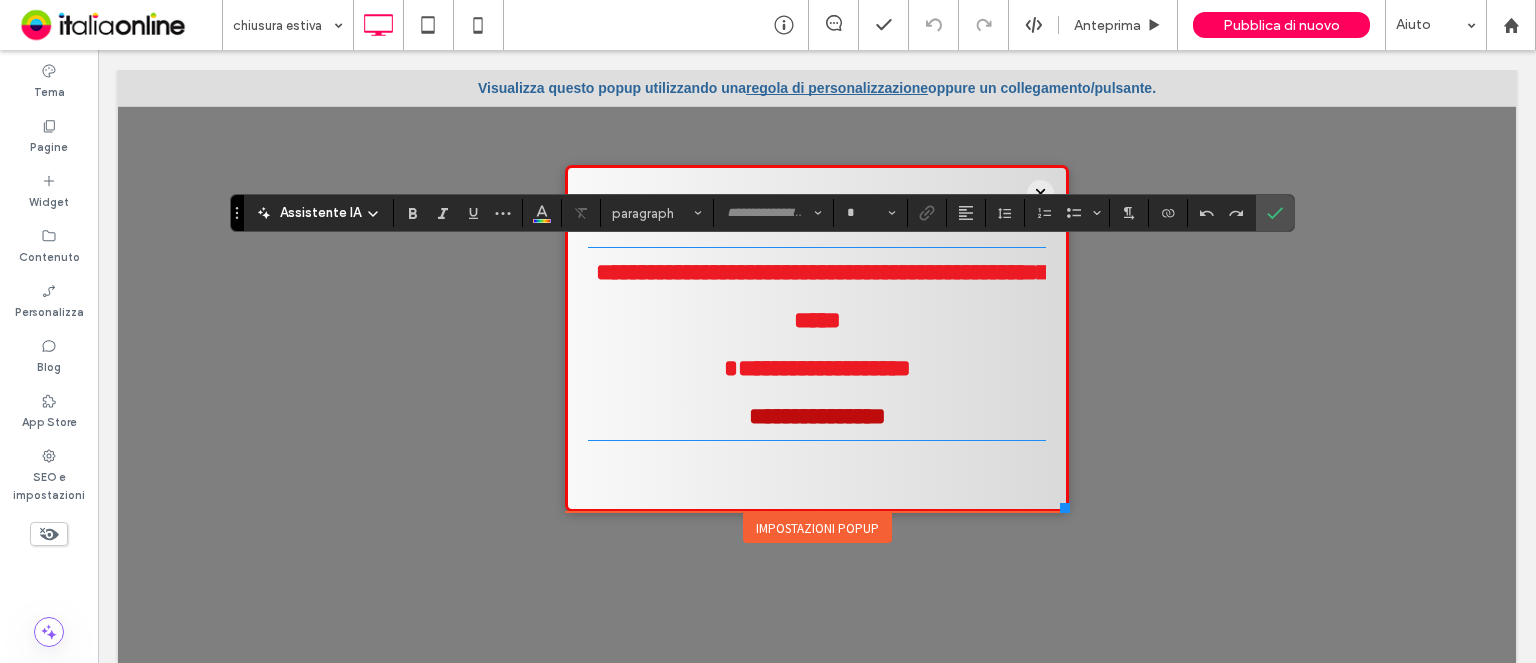 type on "*********" 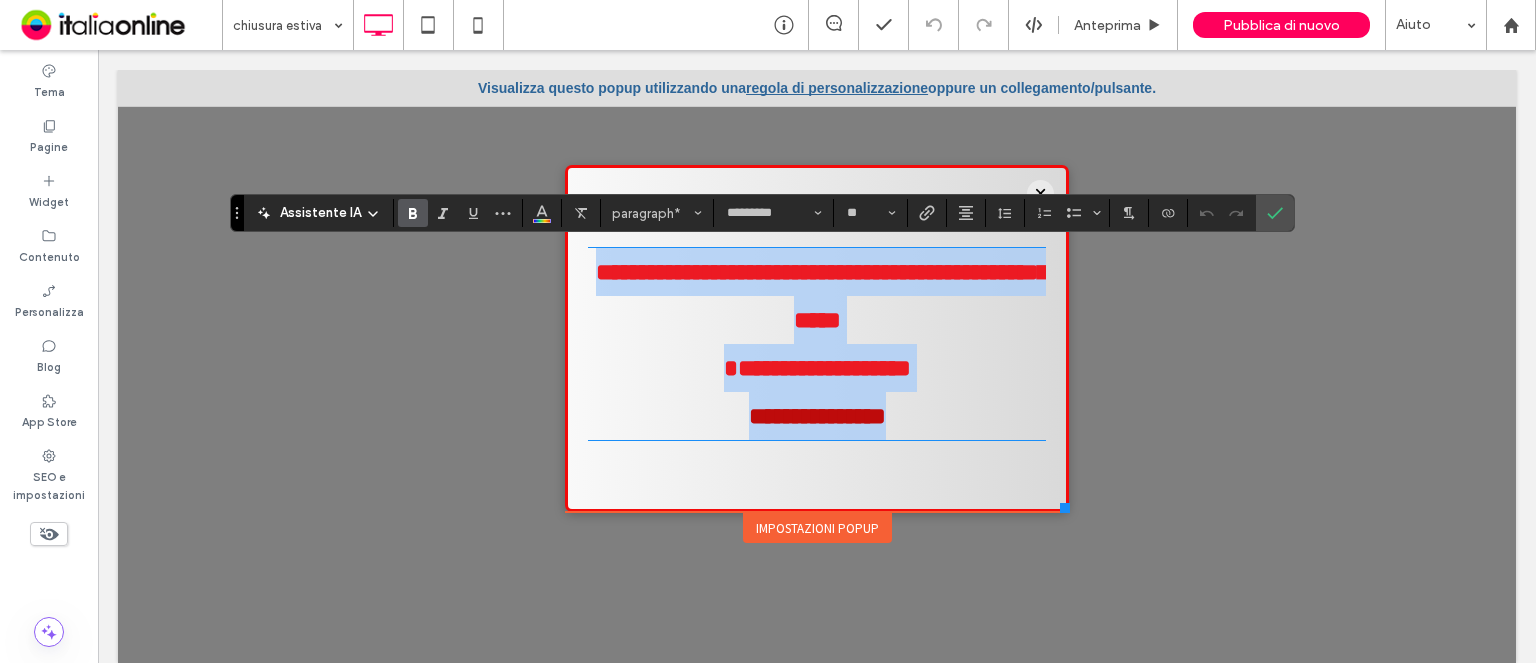 click on "**********" at bounding box center [817, 296] 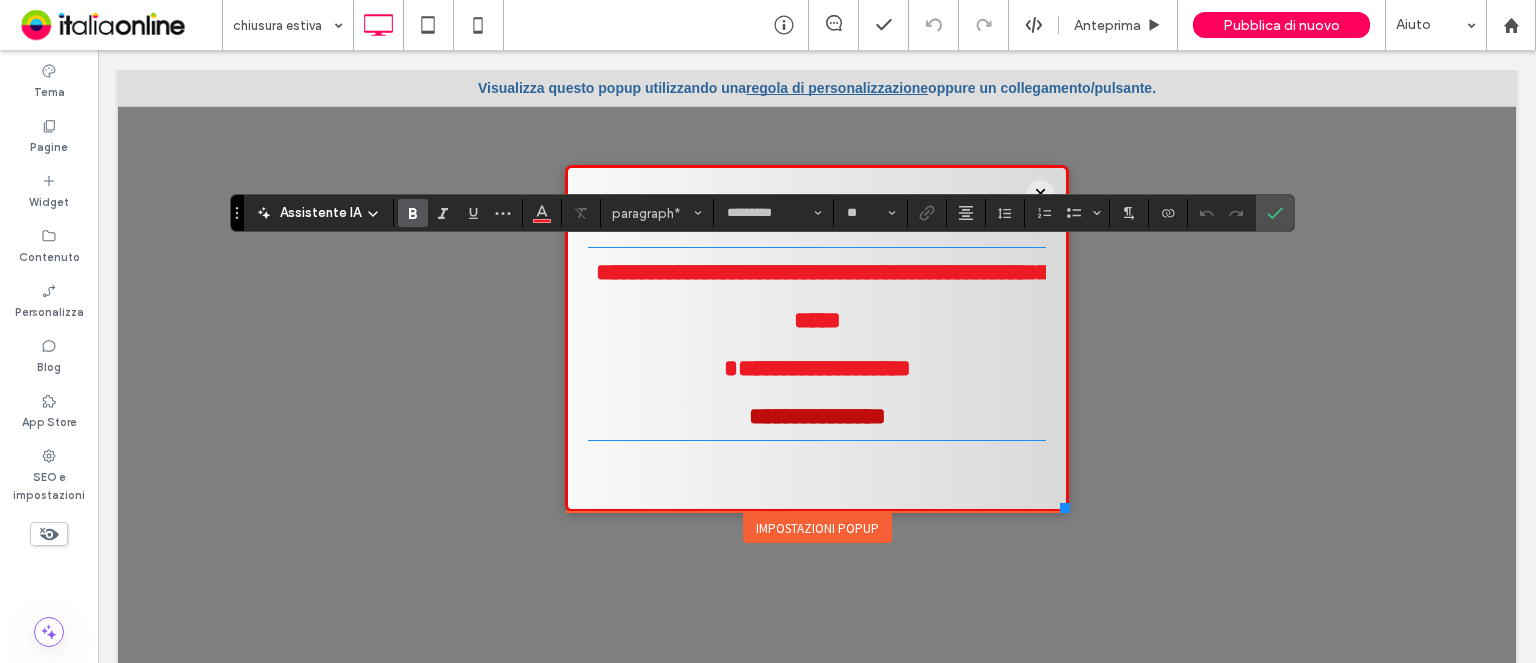 click on "**********" at bounding box center [822, 296] 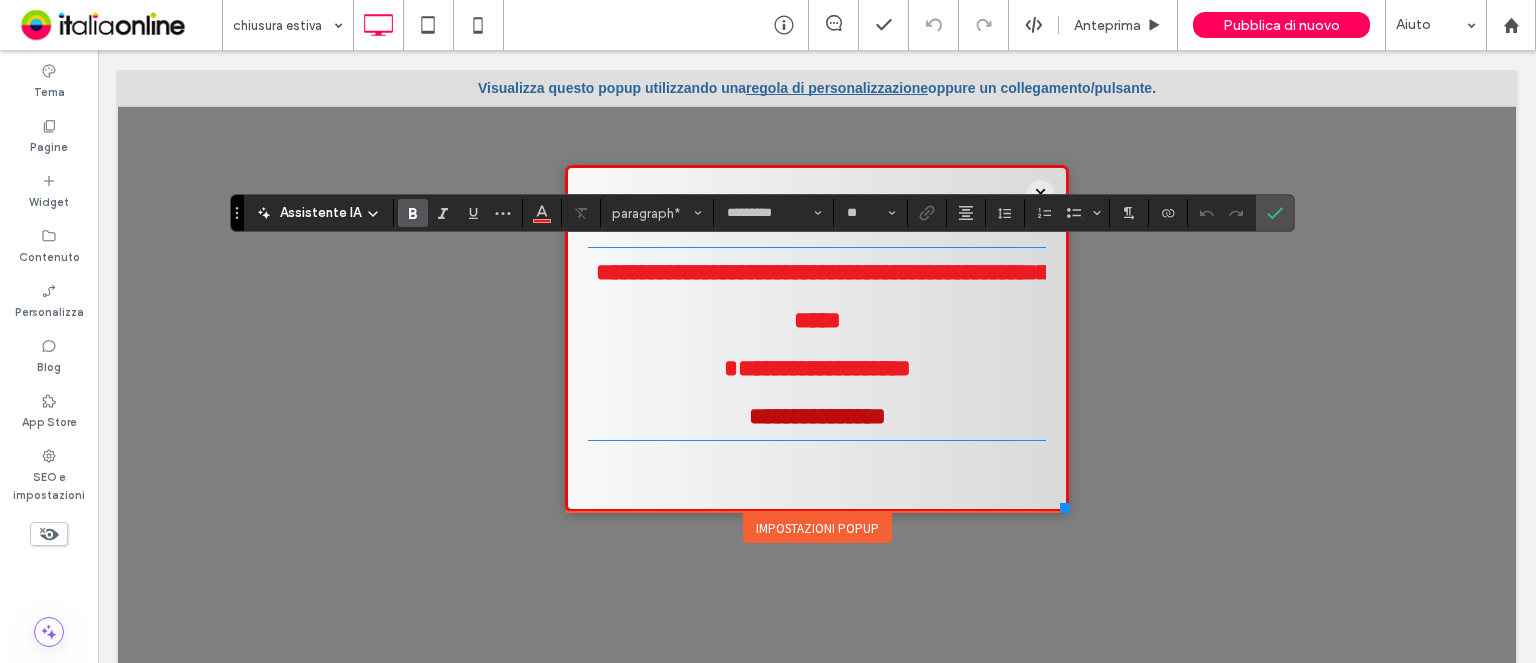 click on "**********" at bounding box center [822, 296] 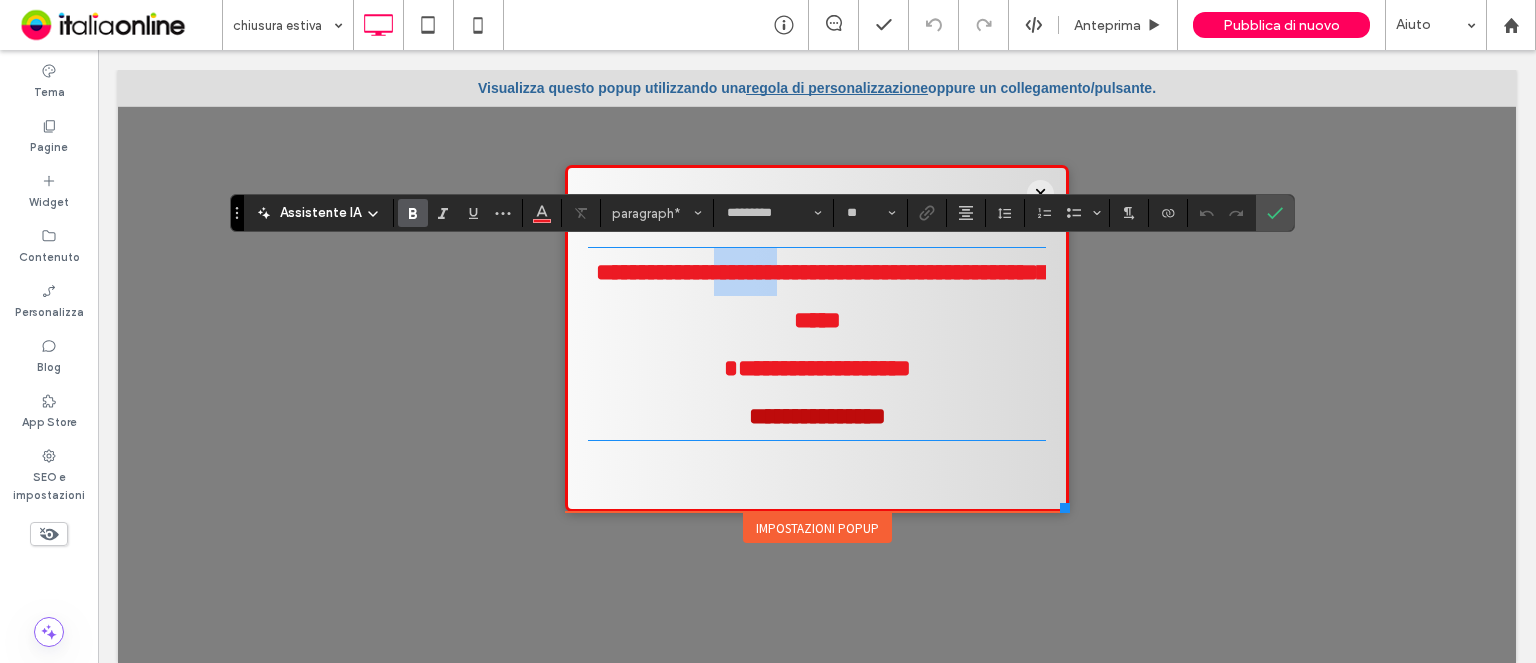 click on "**********" at bounding box center (822, 296) 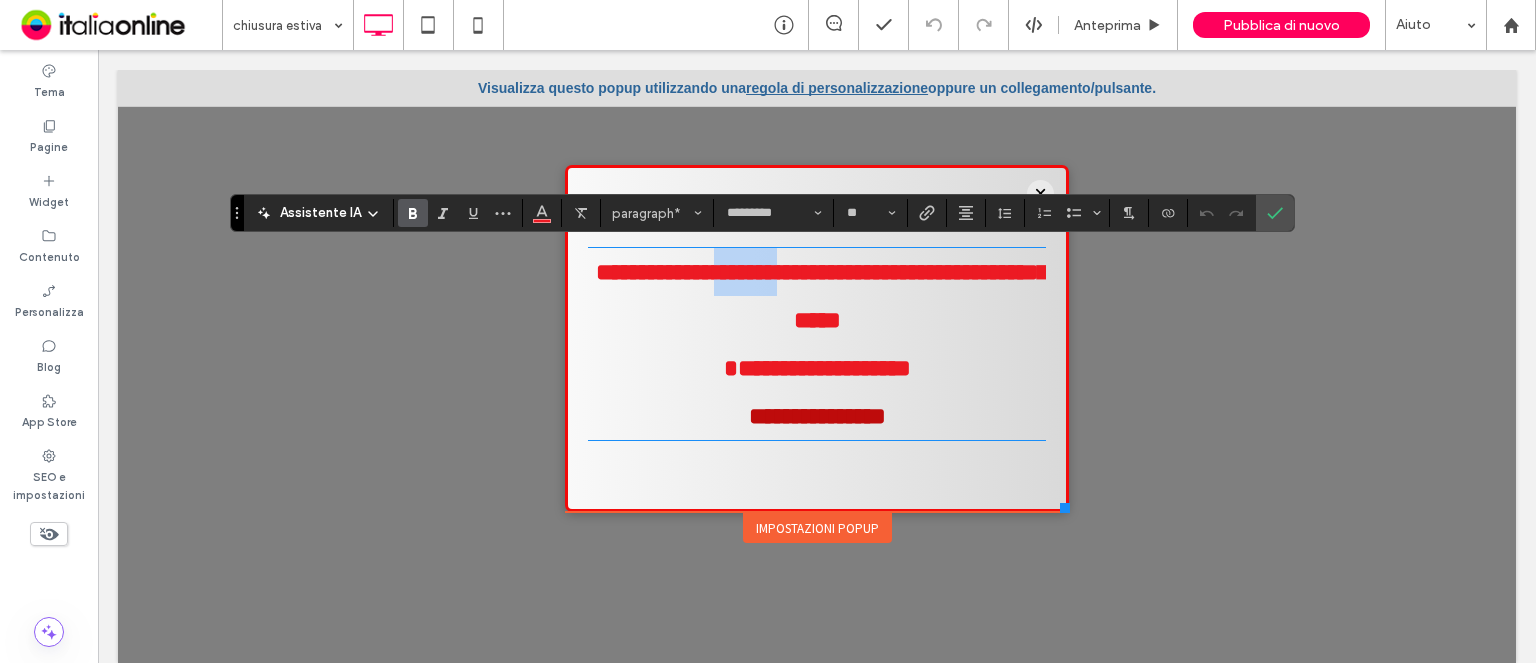 type 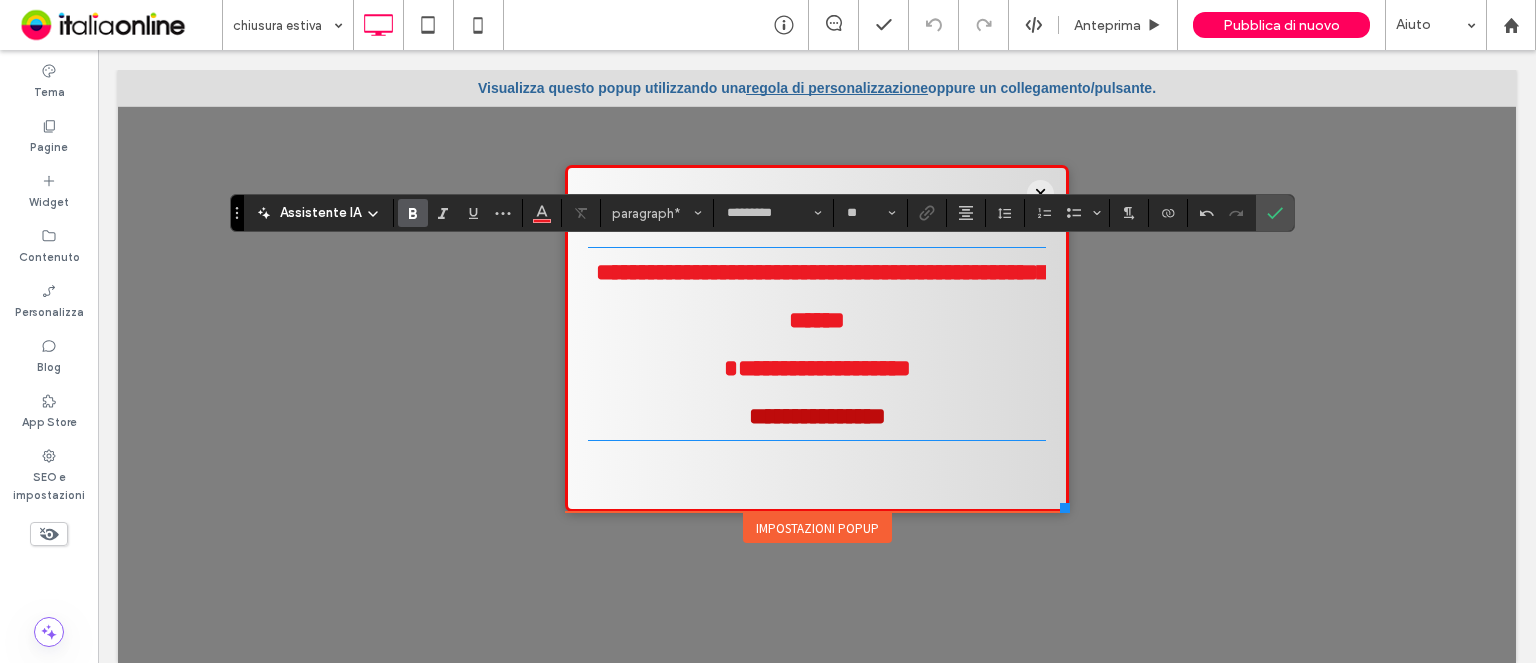click on "**********" at bounding box center (822, 296) 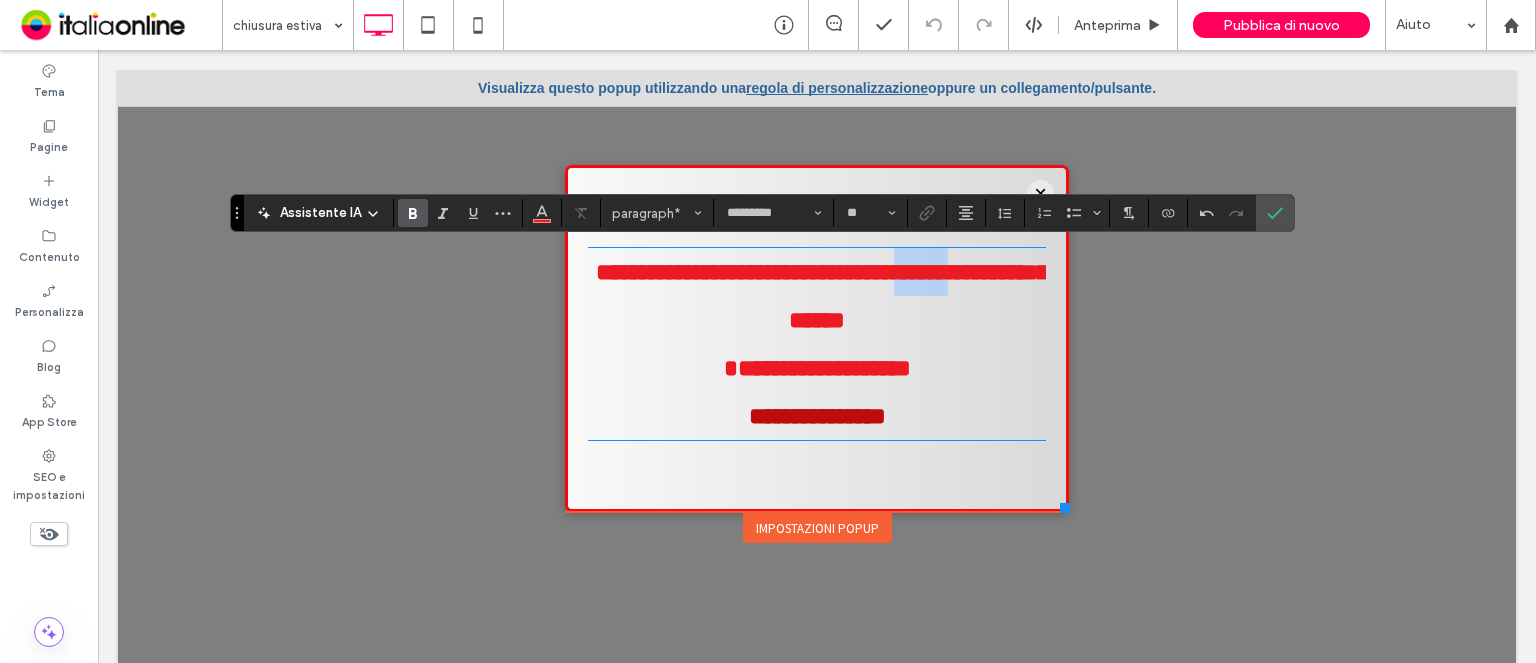 click on "**********" at bounding box center (822, 296) 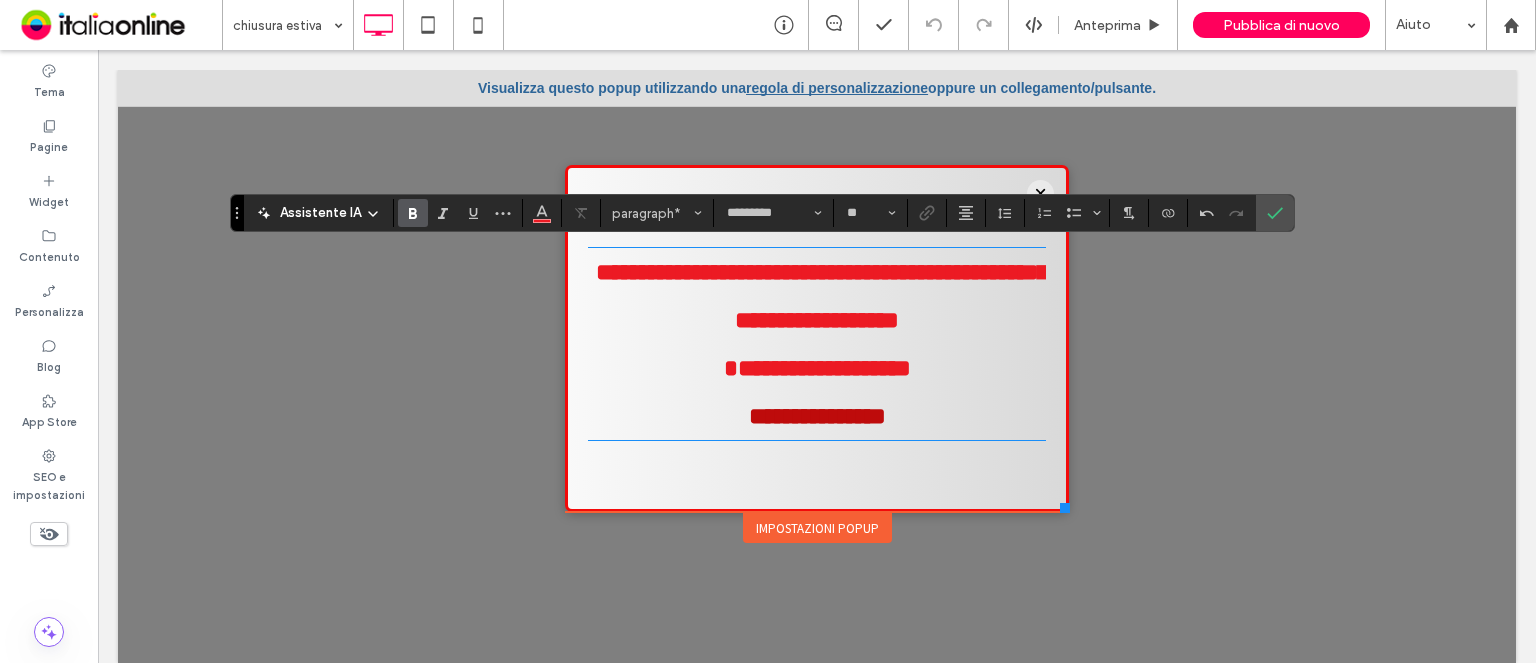 click on "**********" at bounding box center (822, 296) 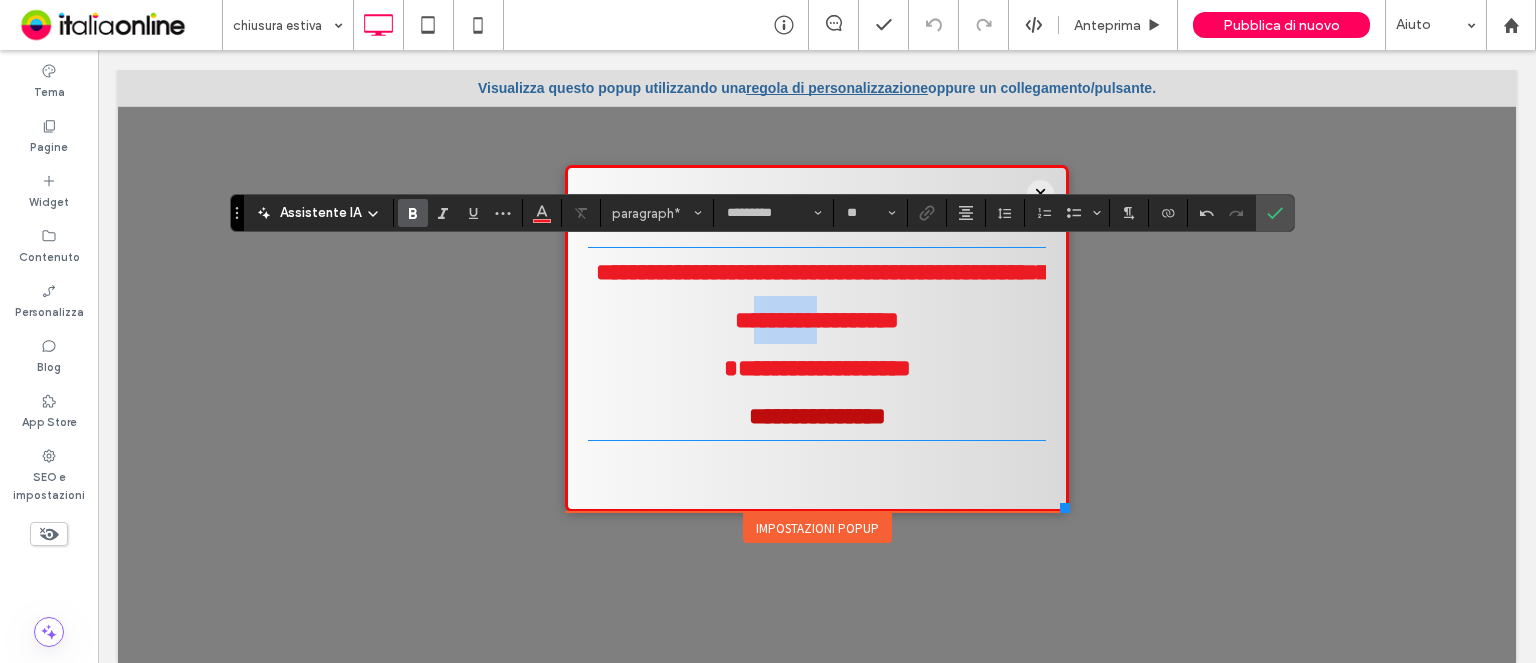 click on "**********" at bounding box center [822, 296] 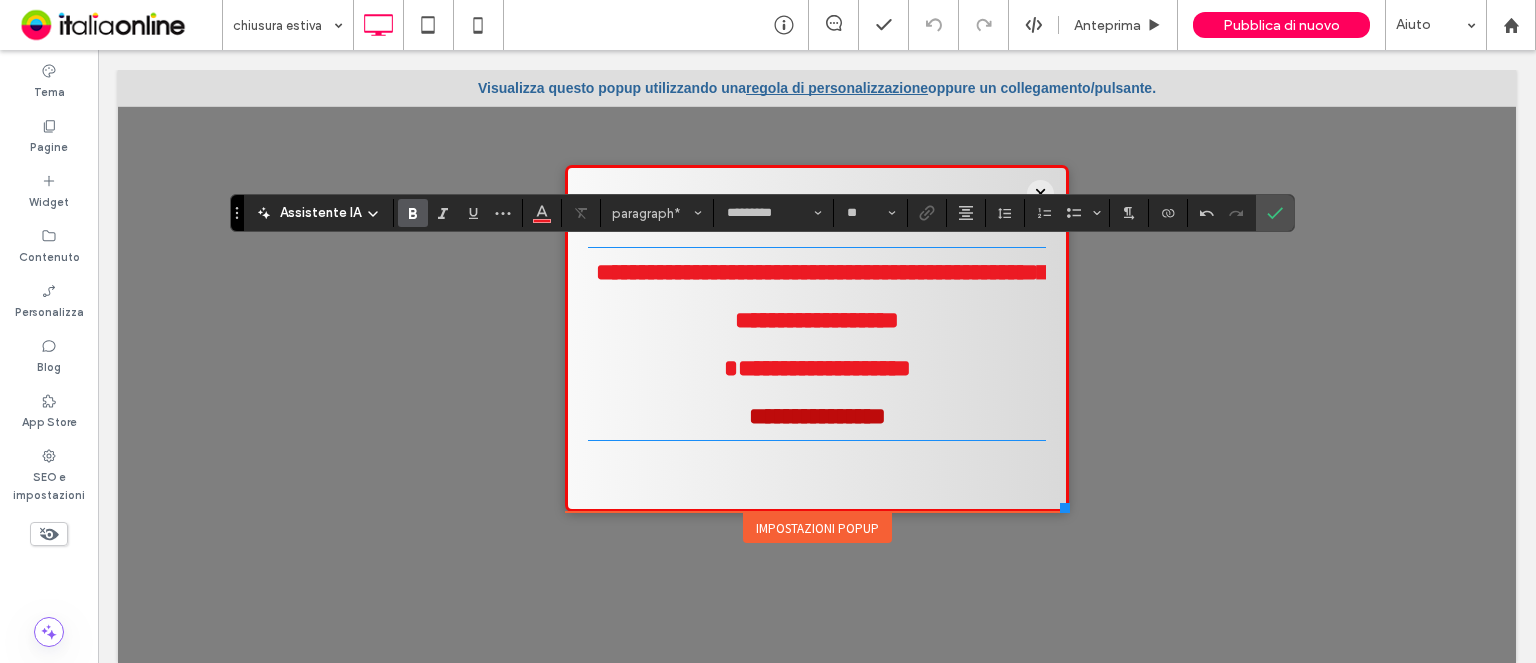 click on "**********" at bounding box center [822, 296] 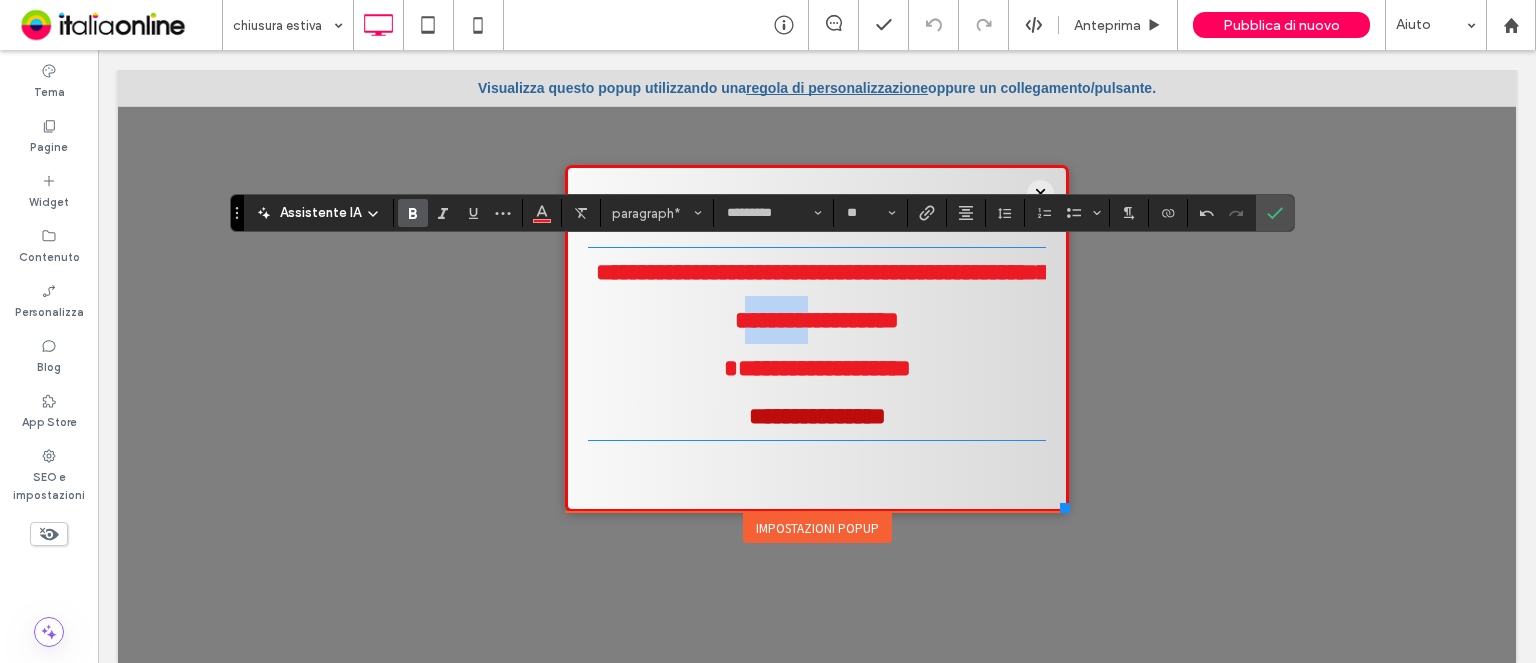 click on "**********" at bounding box center (822, 296) 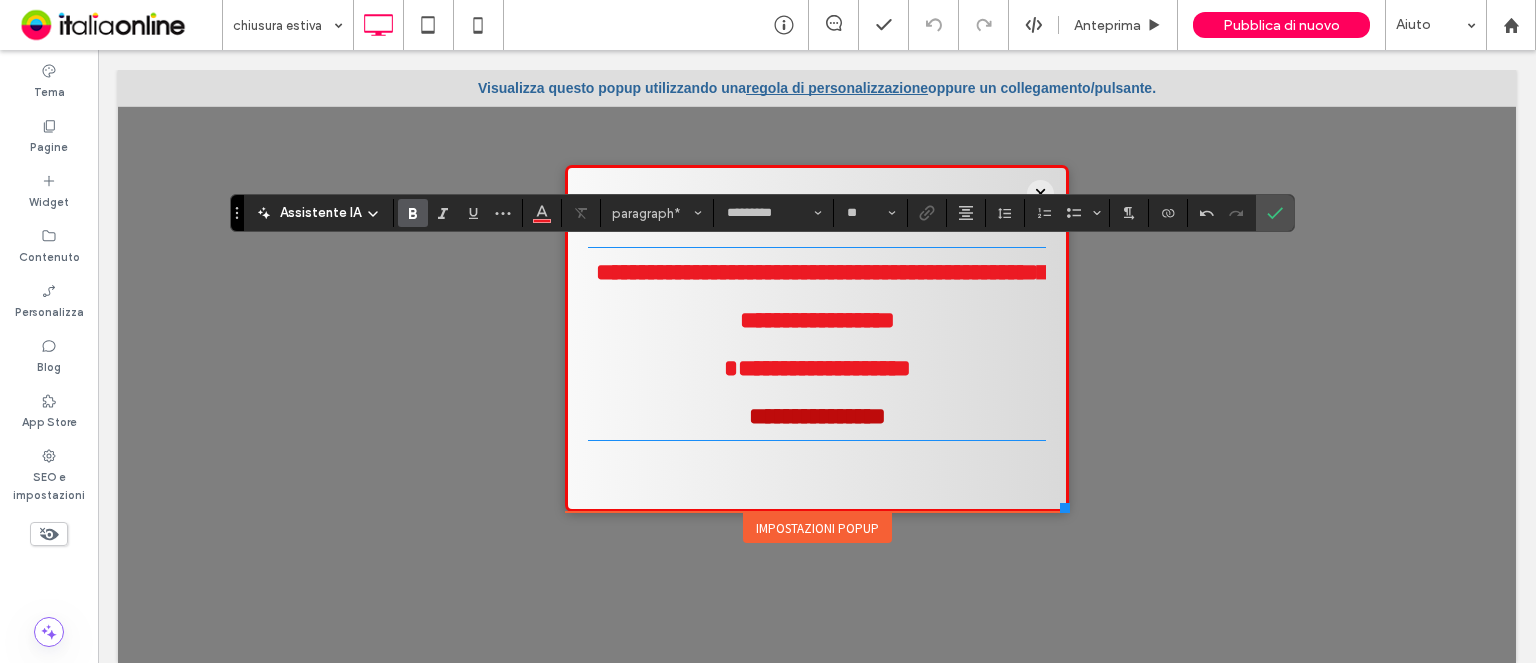 click on "**********" at bounding box center (817, 368) 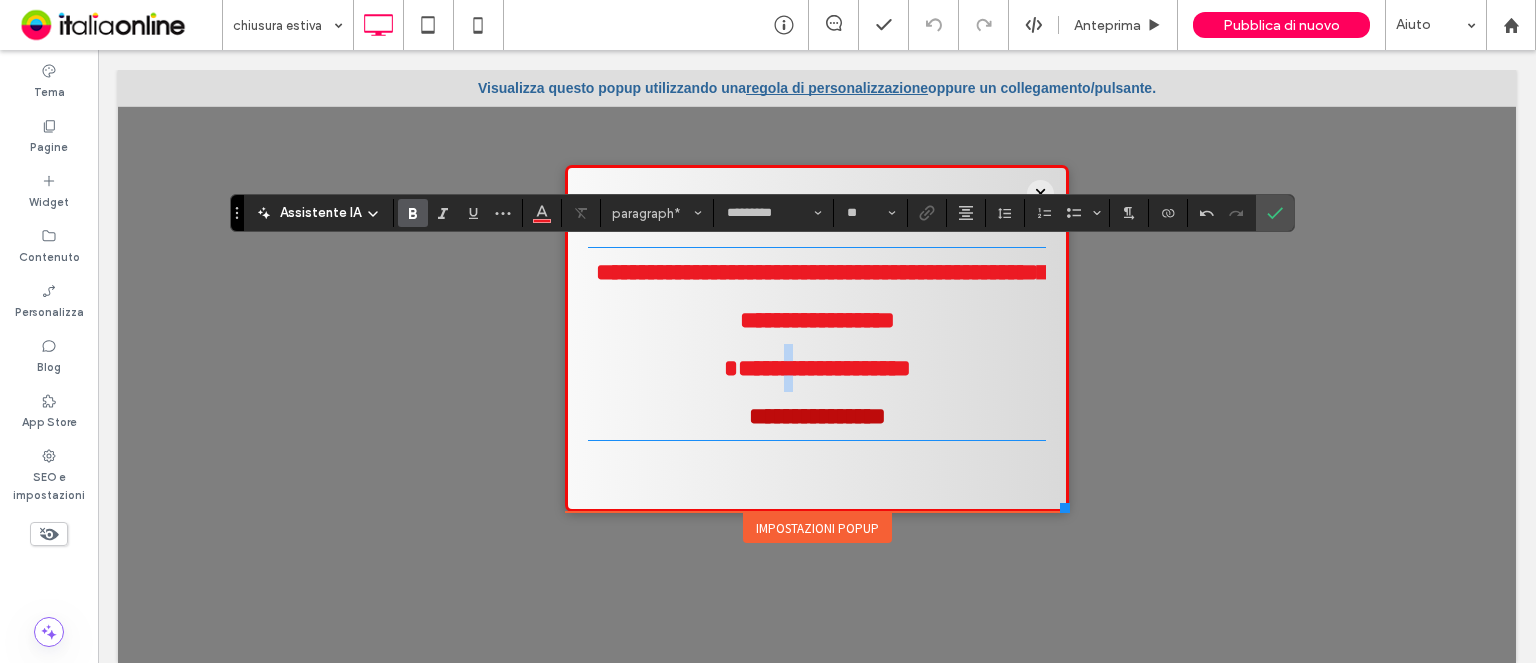 click on "**********" at bounding box center [817, 368] 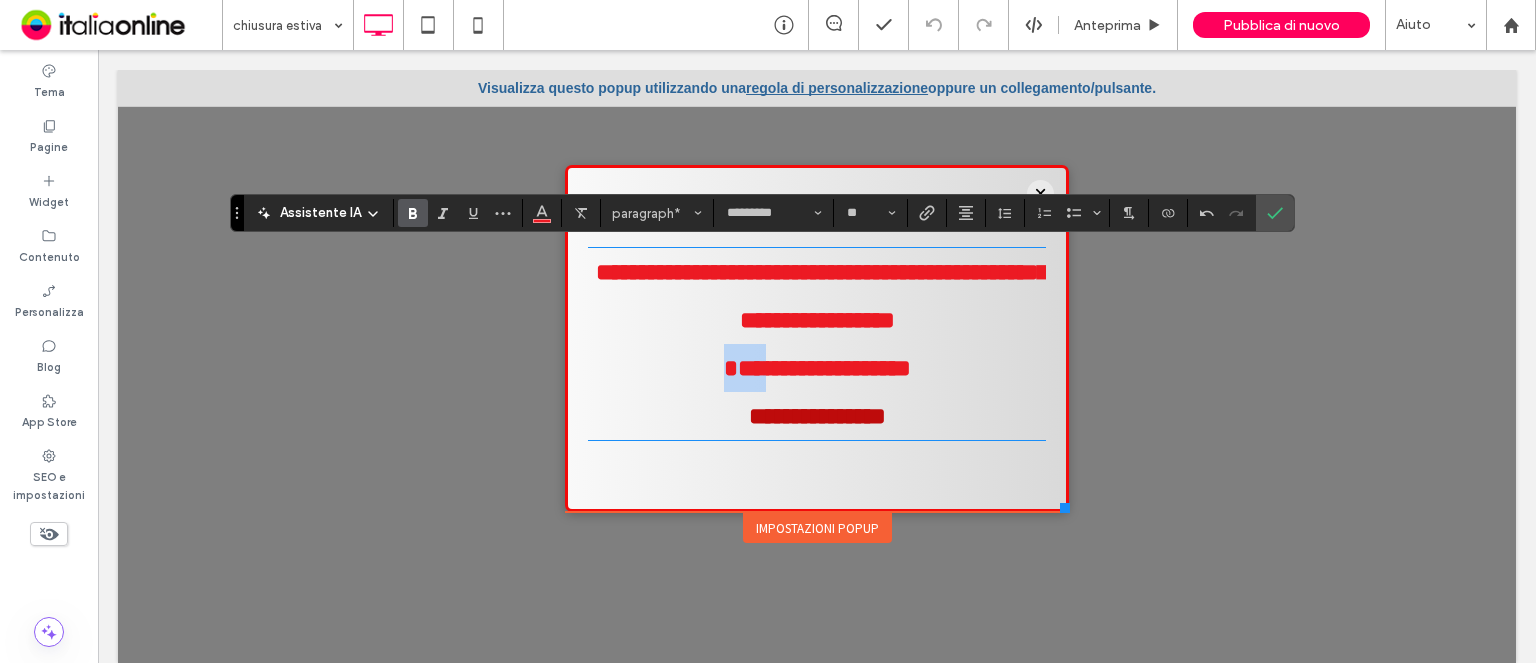 drag, startPoint x: 747, startPoint y: 368, endPoint x: 714, endPoint y: 373, distance: 33.37664 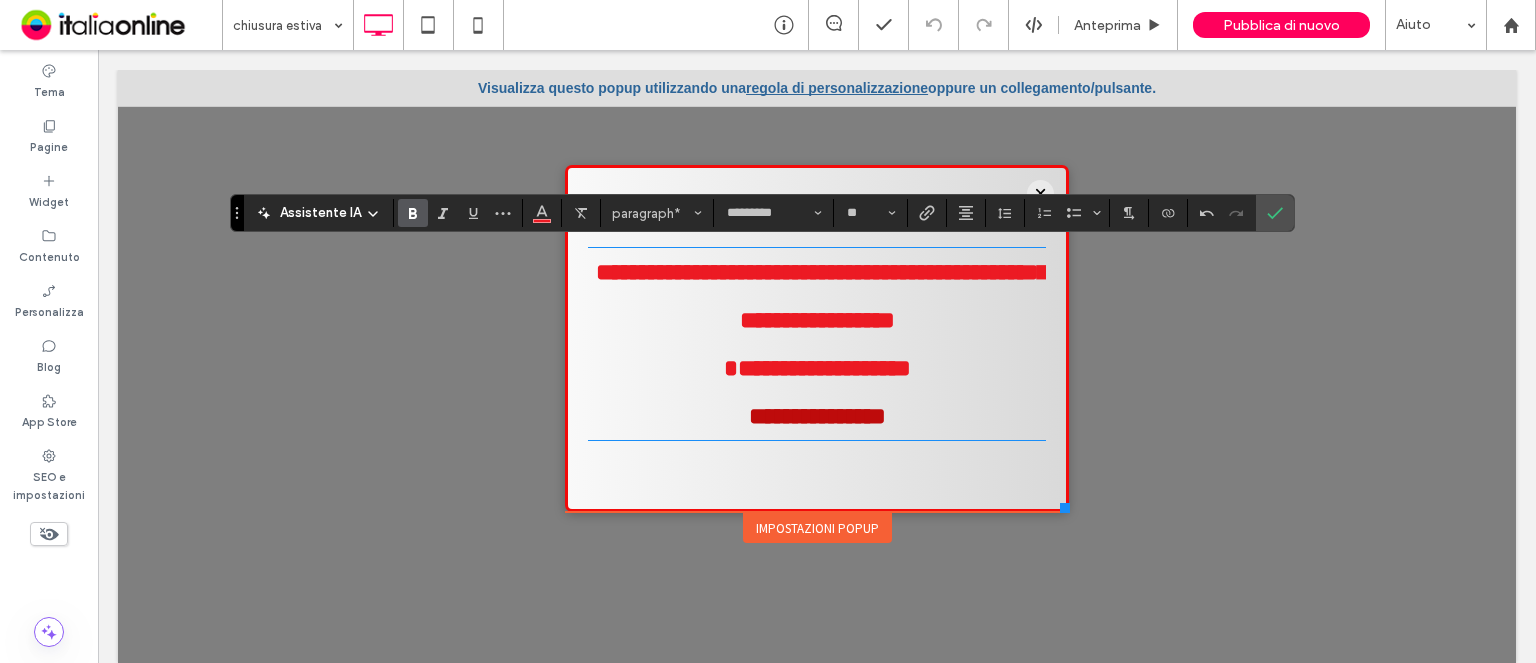 click on "**********" at bounding box center (817, 368) 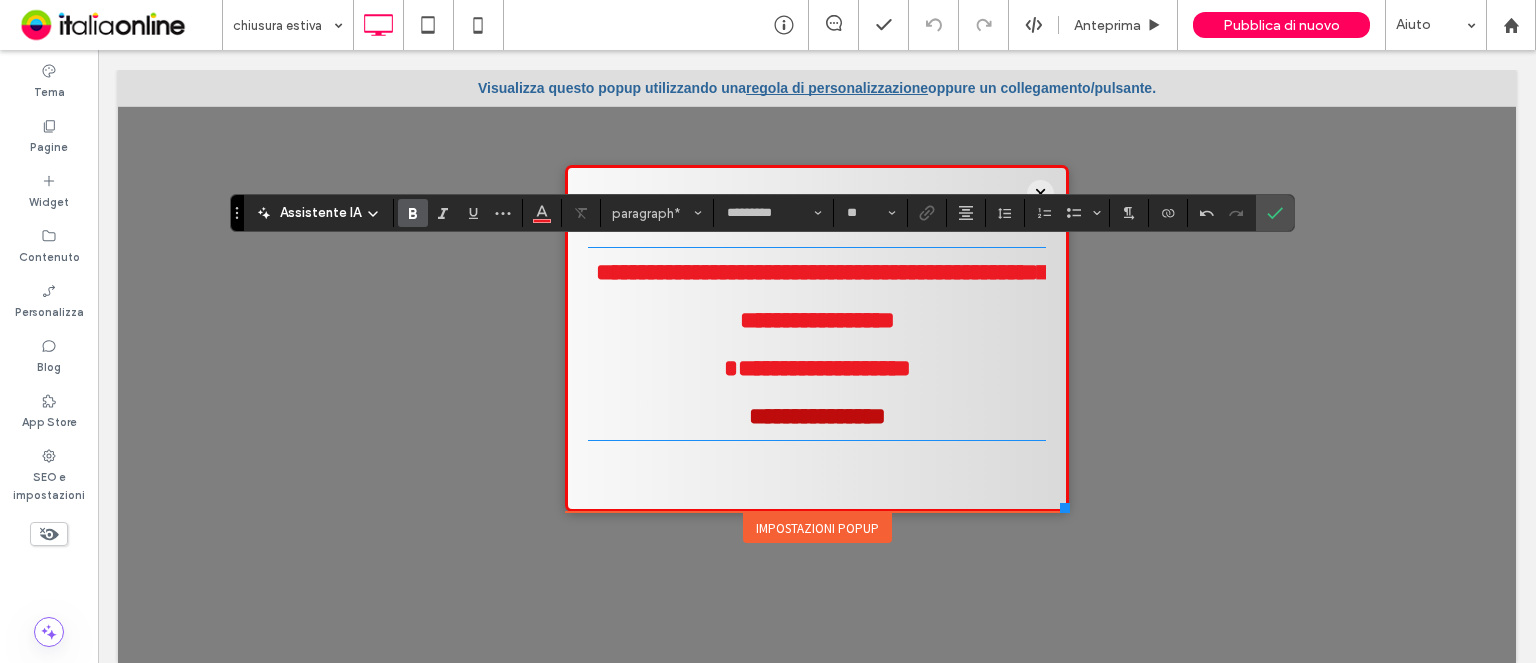 click on "**********" at bounding box center [817, 368] 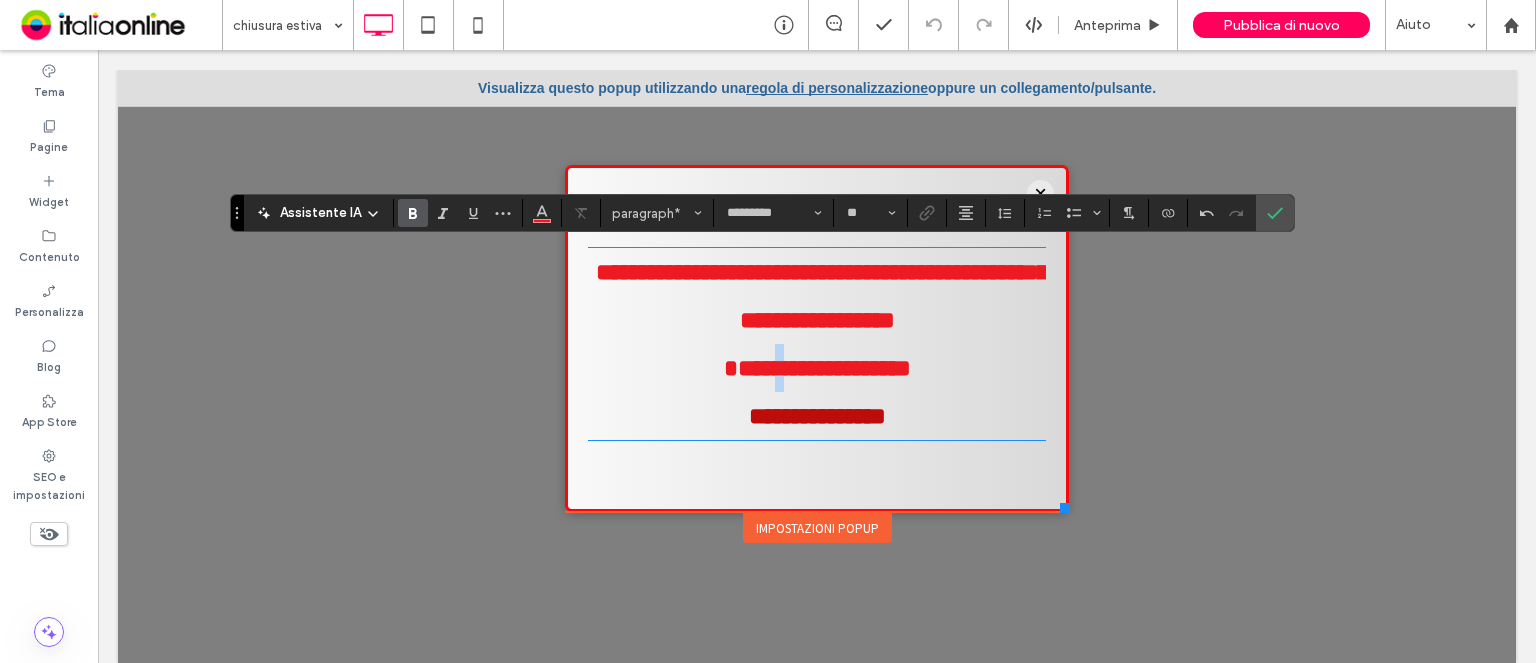 click on "**********" at bounding box center (817, 368) 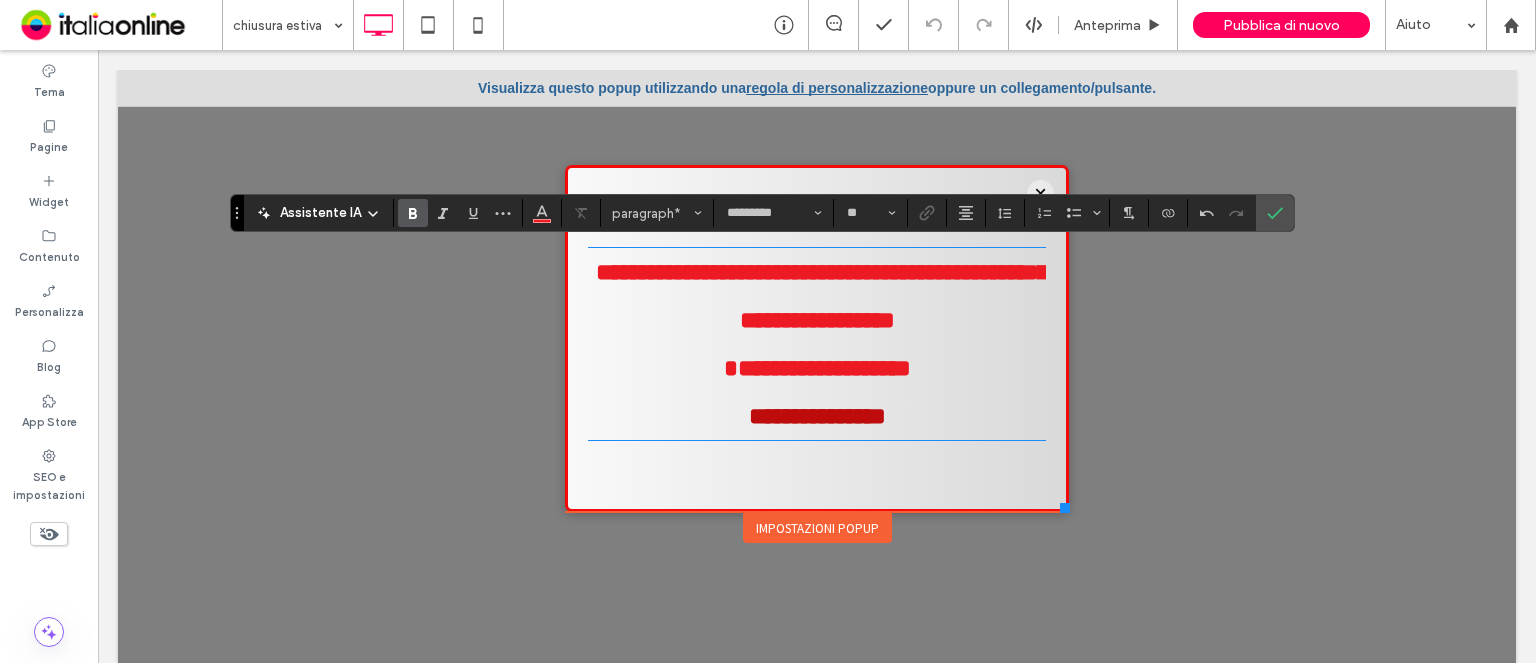 click on "**********" at bounding box center (817, 368) 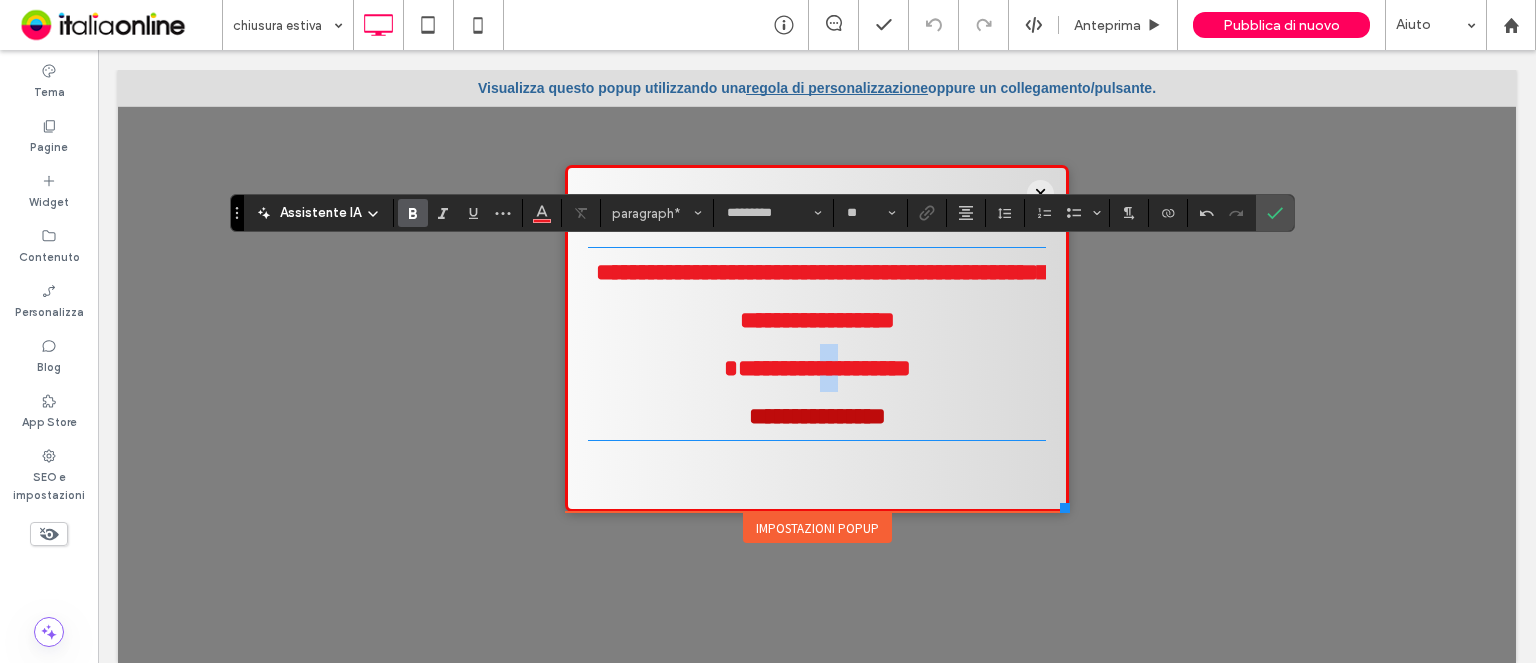 click on "**********" at bounding box center (817, 368) 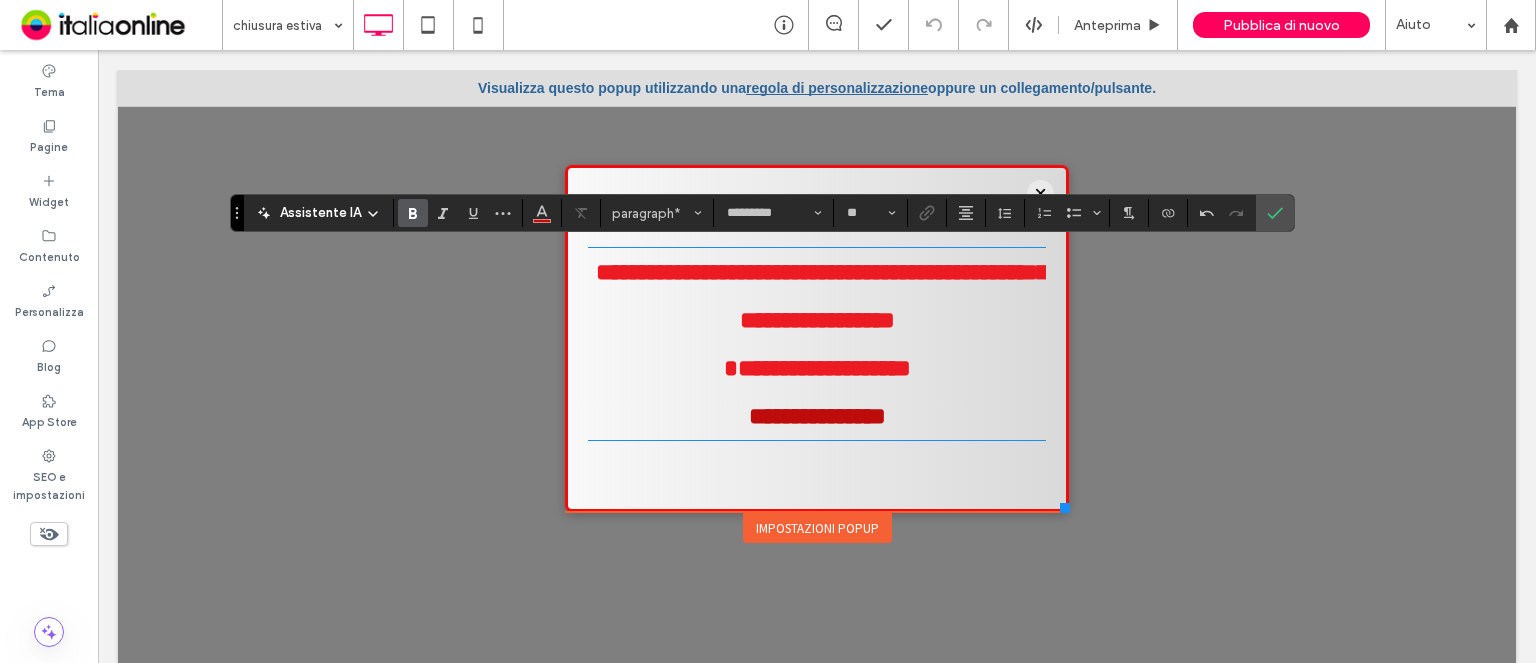 click on "**********" at bounding box center [817, 416] 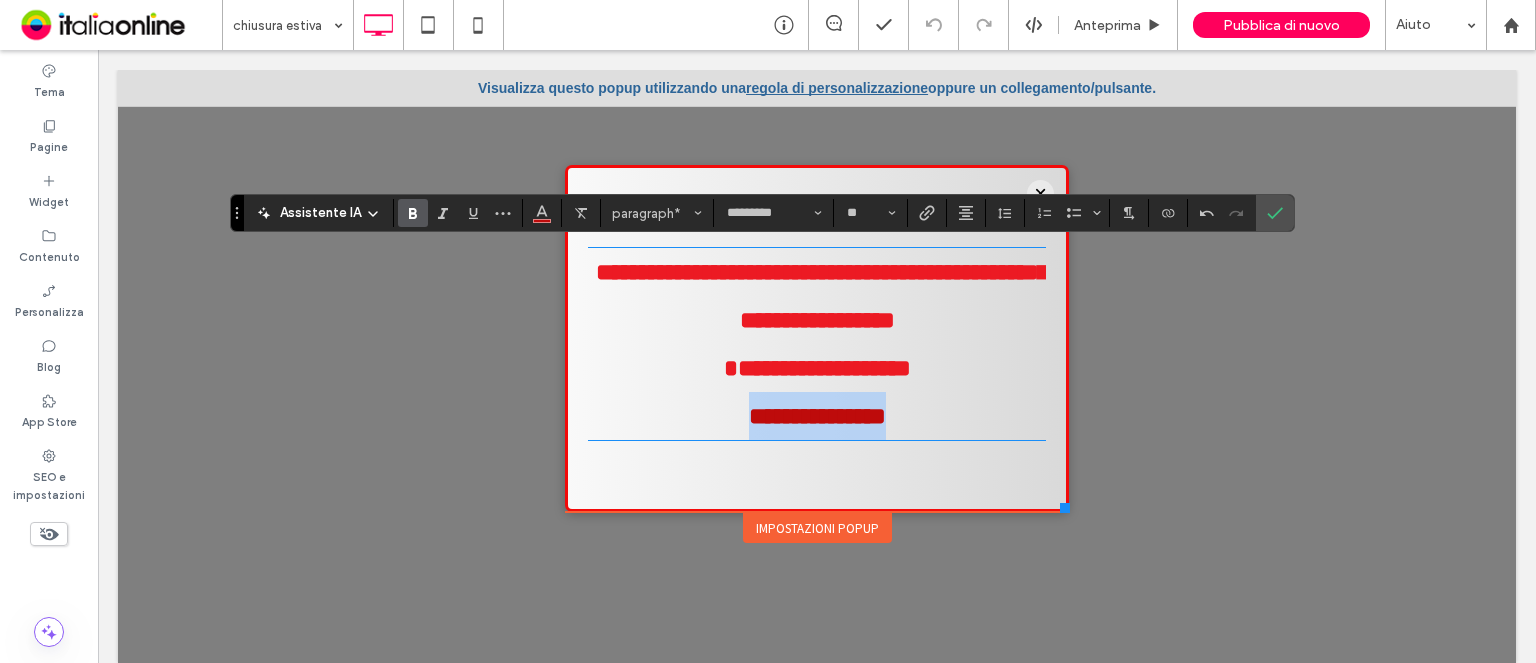 drag, startPoint x: 922, startPoint y: 418, endPoint x: 681, endPoint y: 415, distance: 241.01868 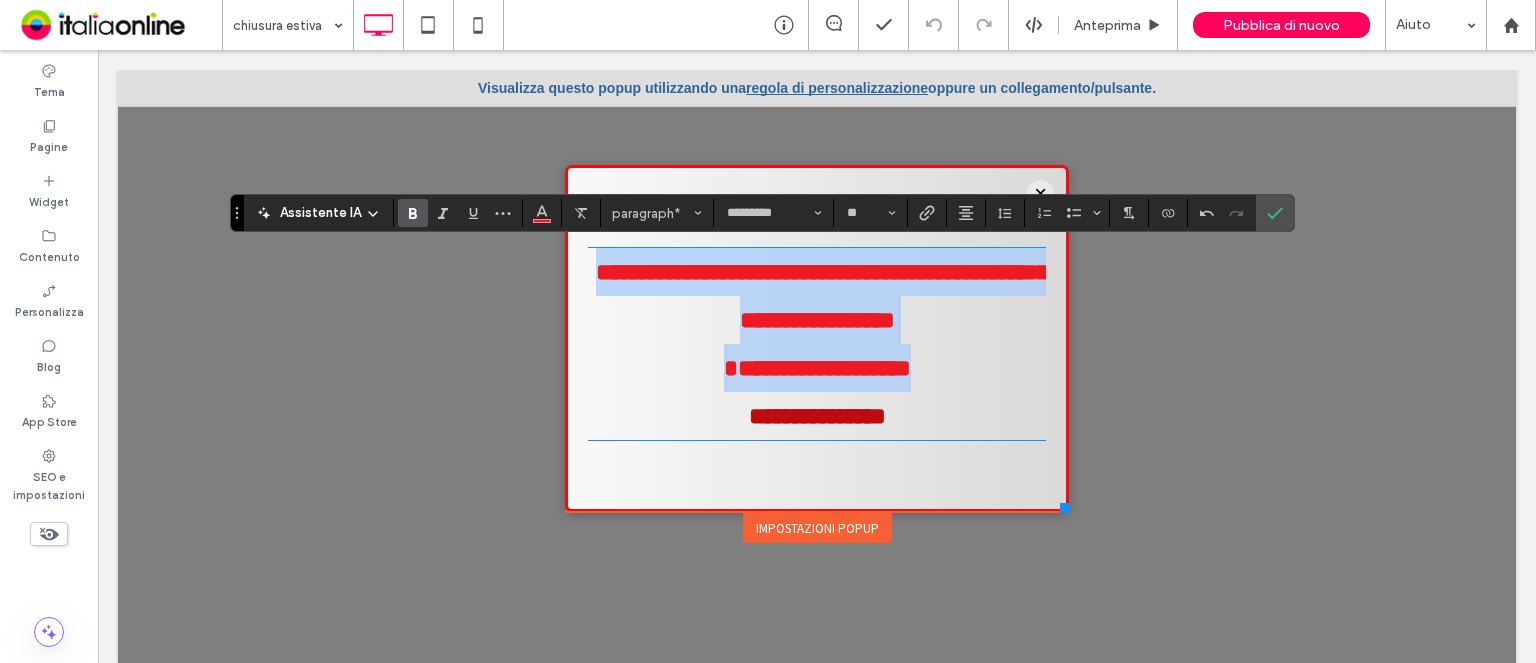 drag, startPoint x: 908, startPoint y: 368, endPoint x: 609, endPoint y: 270, distance: 314.6506 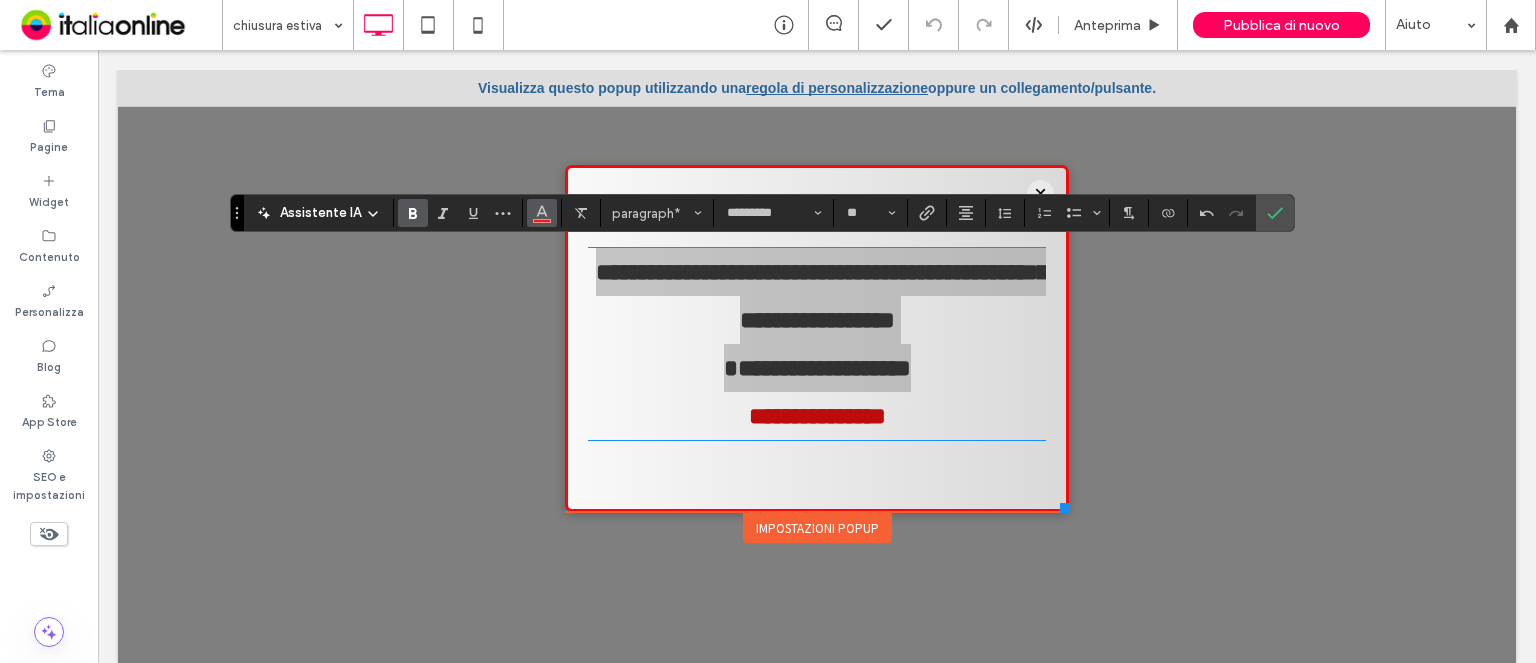 click 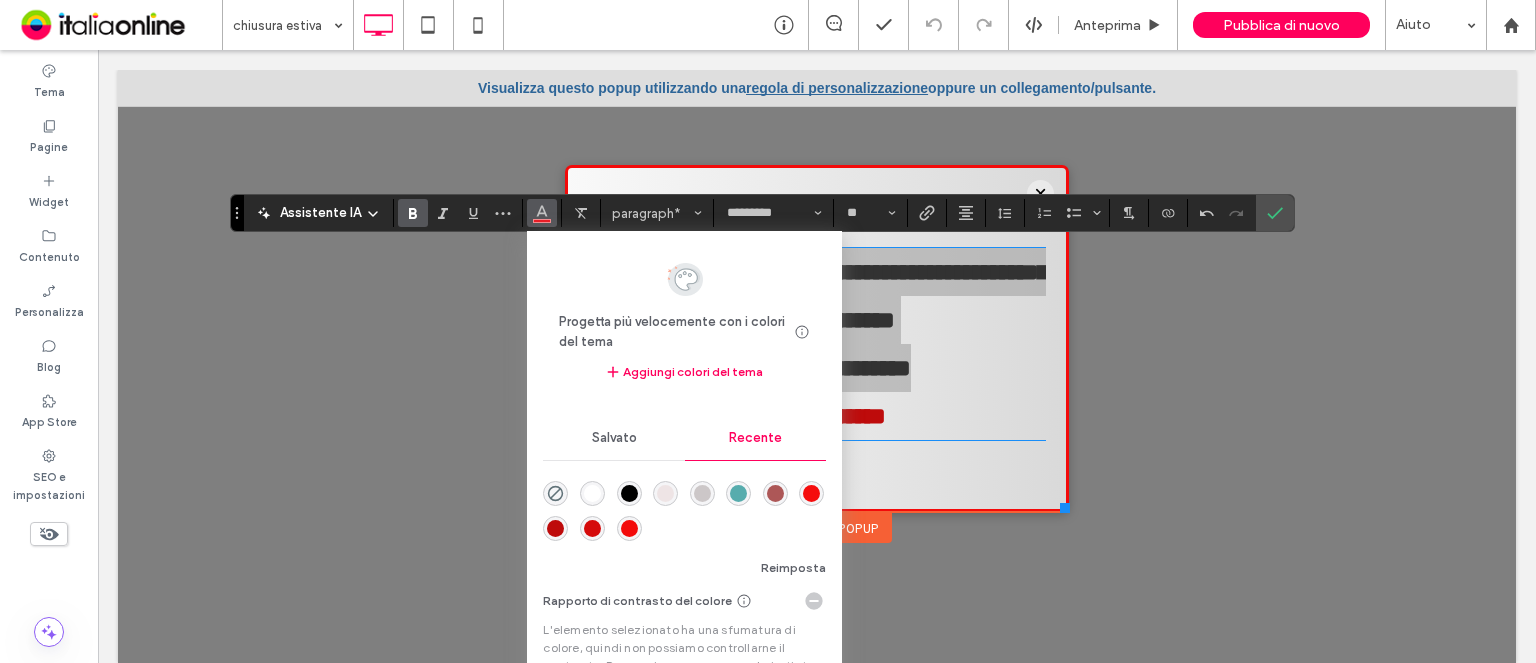 click at bounding box center [738, 493] 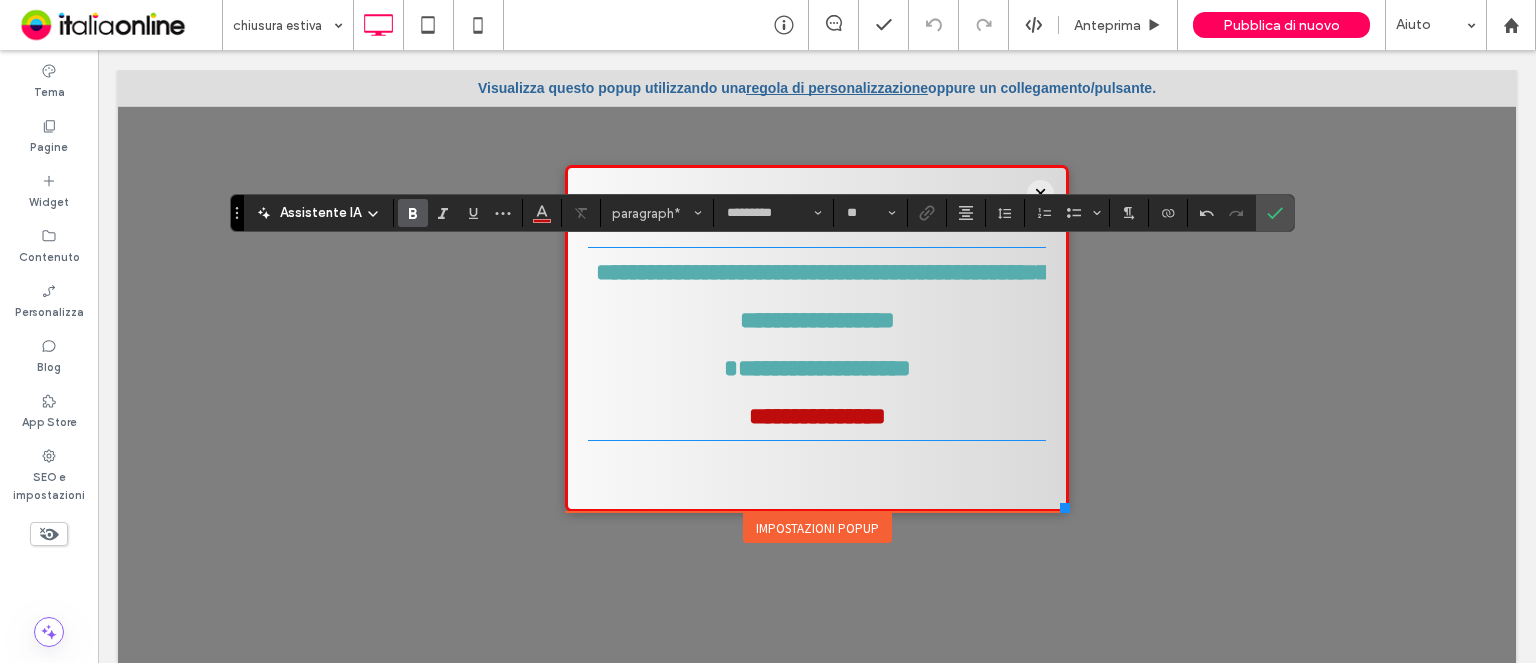 click on "**********" at bounding box center [817, 416] 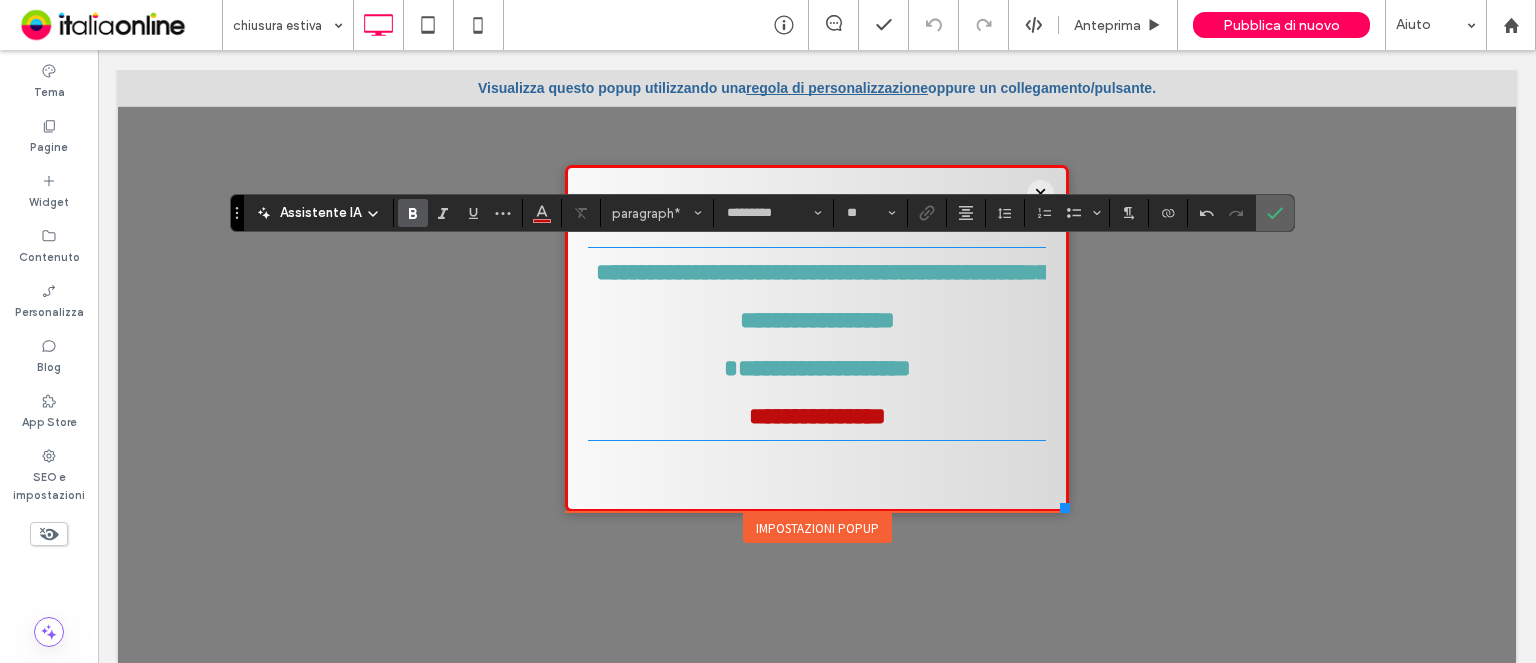 click 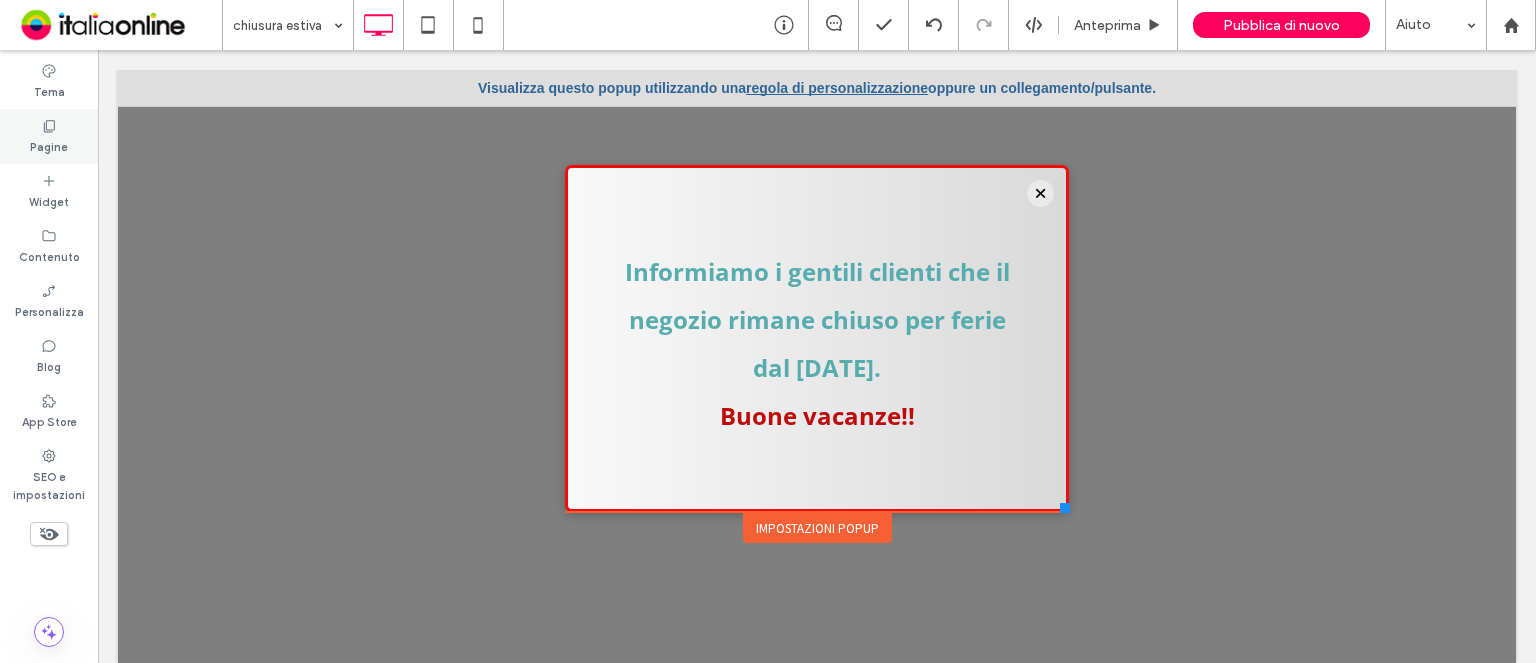 click on "Pagine" at bounding box center [49, 145] 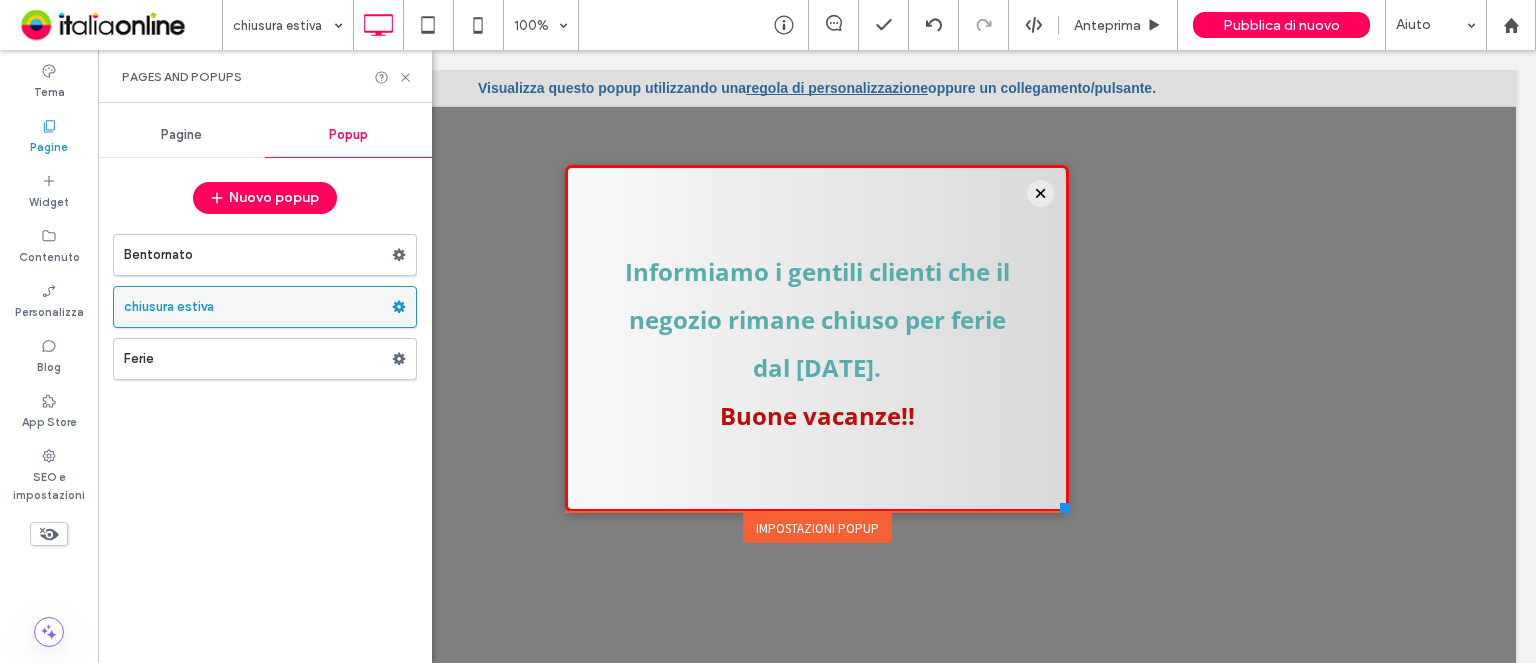 click 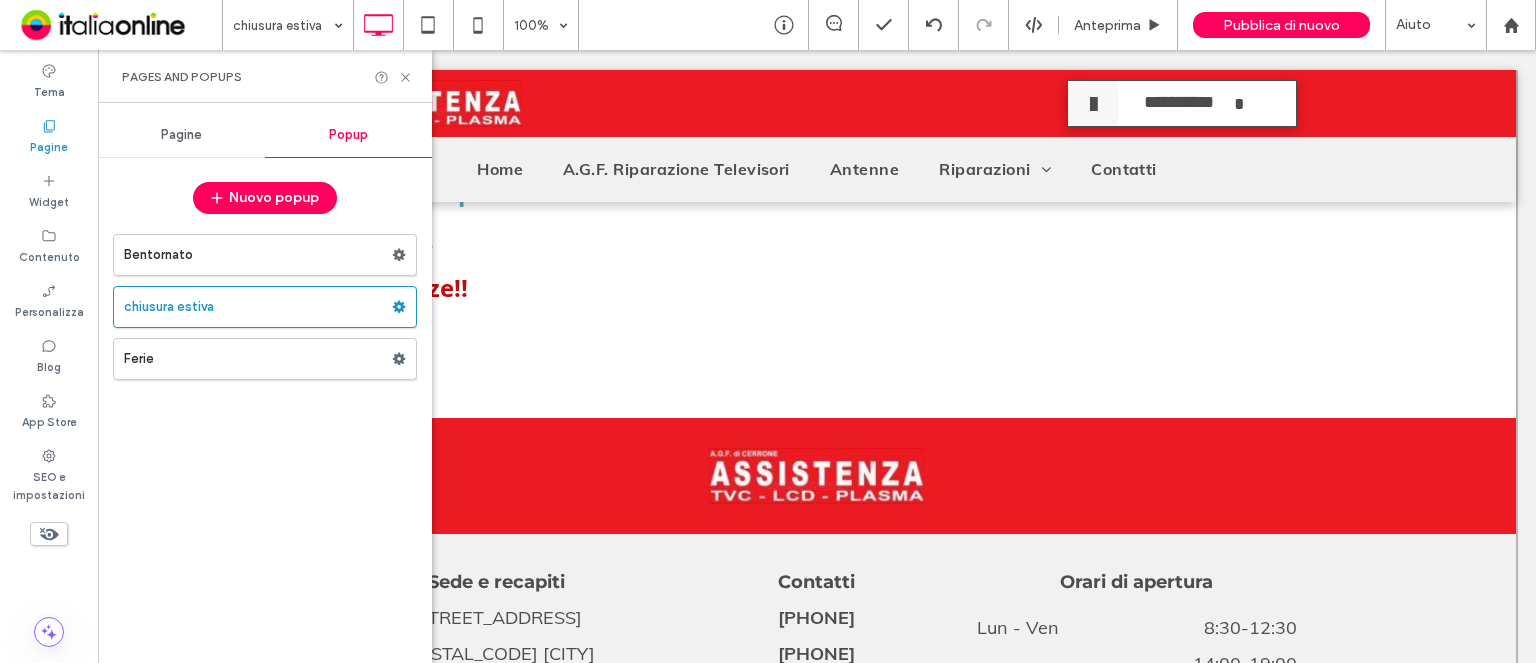 click at bounding box center (768, 331) 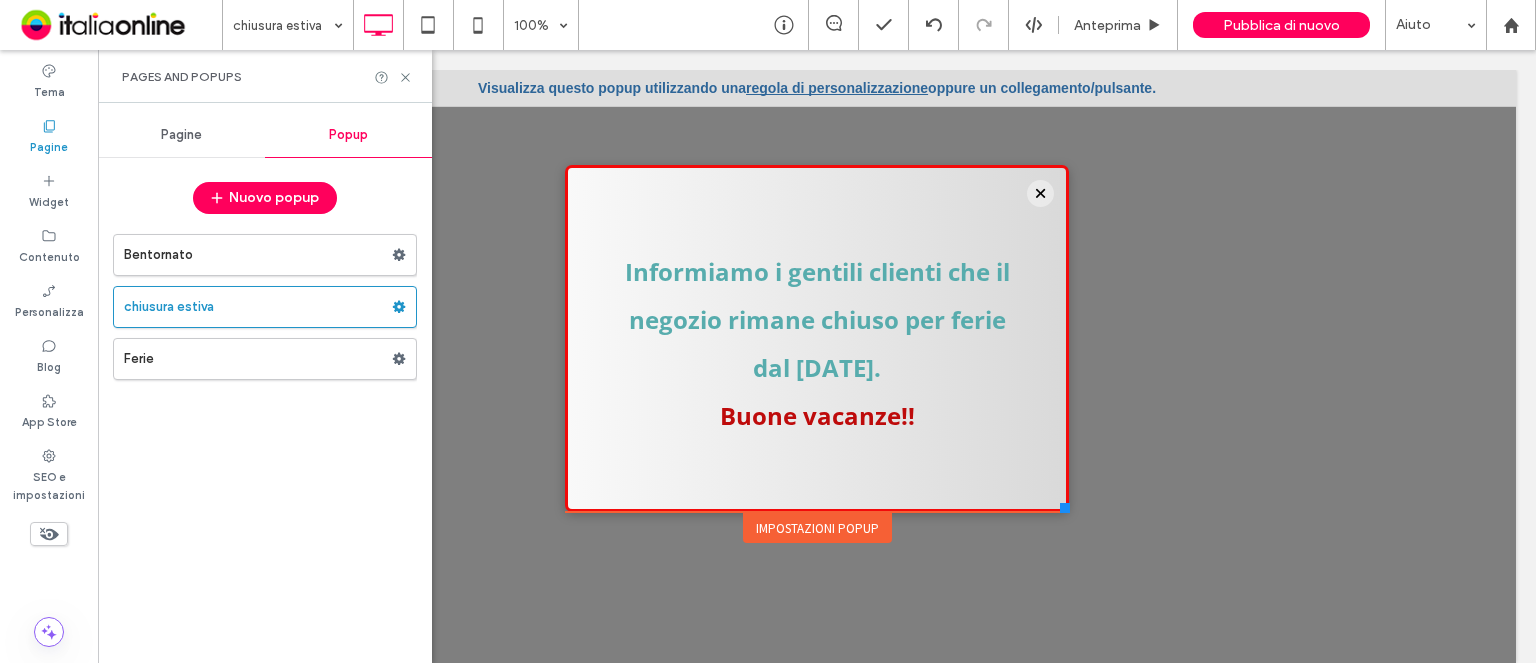 scroll, scrollTop: 0, scrollLeft: 0, axis: both 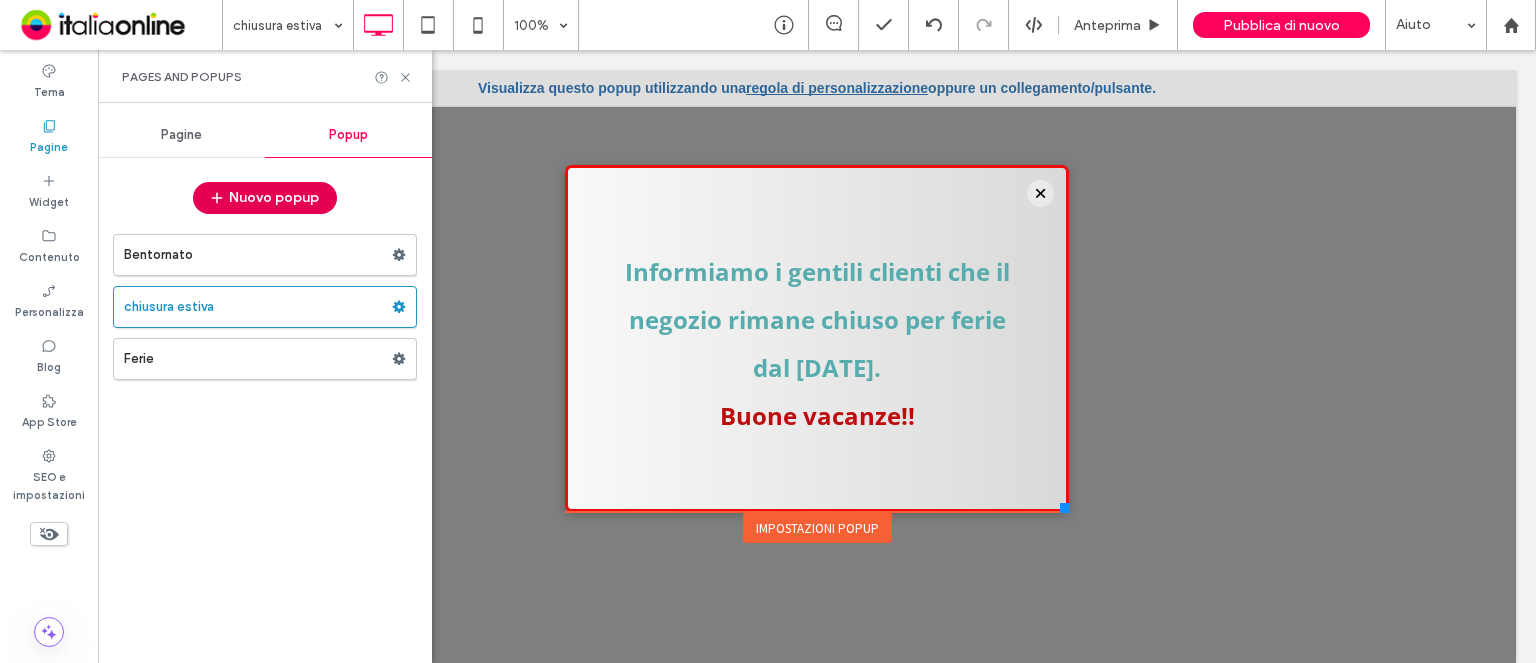 click on "Nuovo popup" at bounding box center (265, 198) 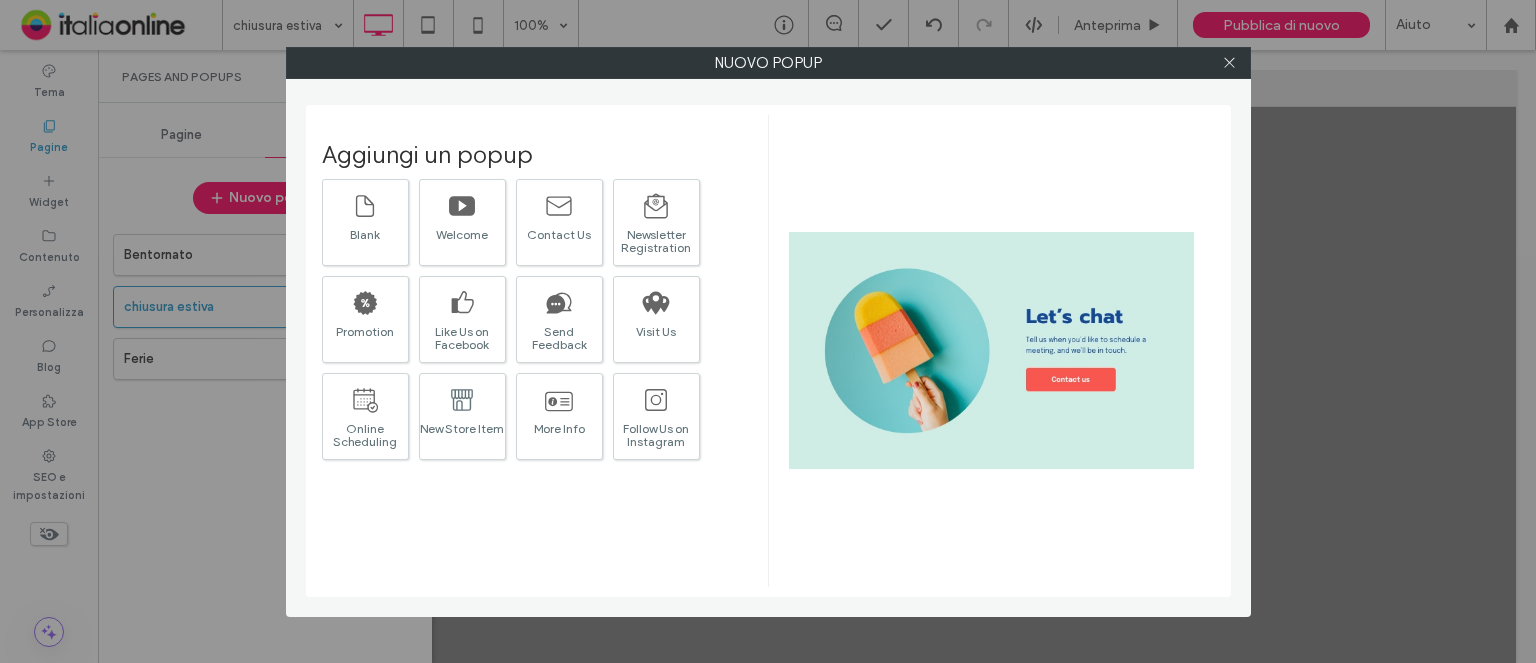 drag, startPoint x: 148, startPoint y: 466, endPoint x: 164, endPoint y: 447, distance: 24.839485 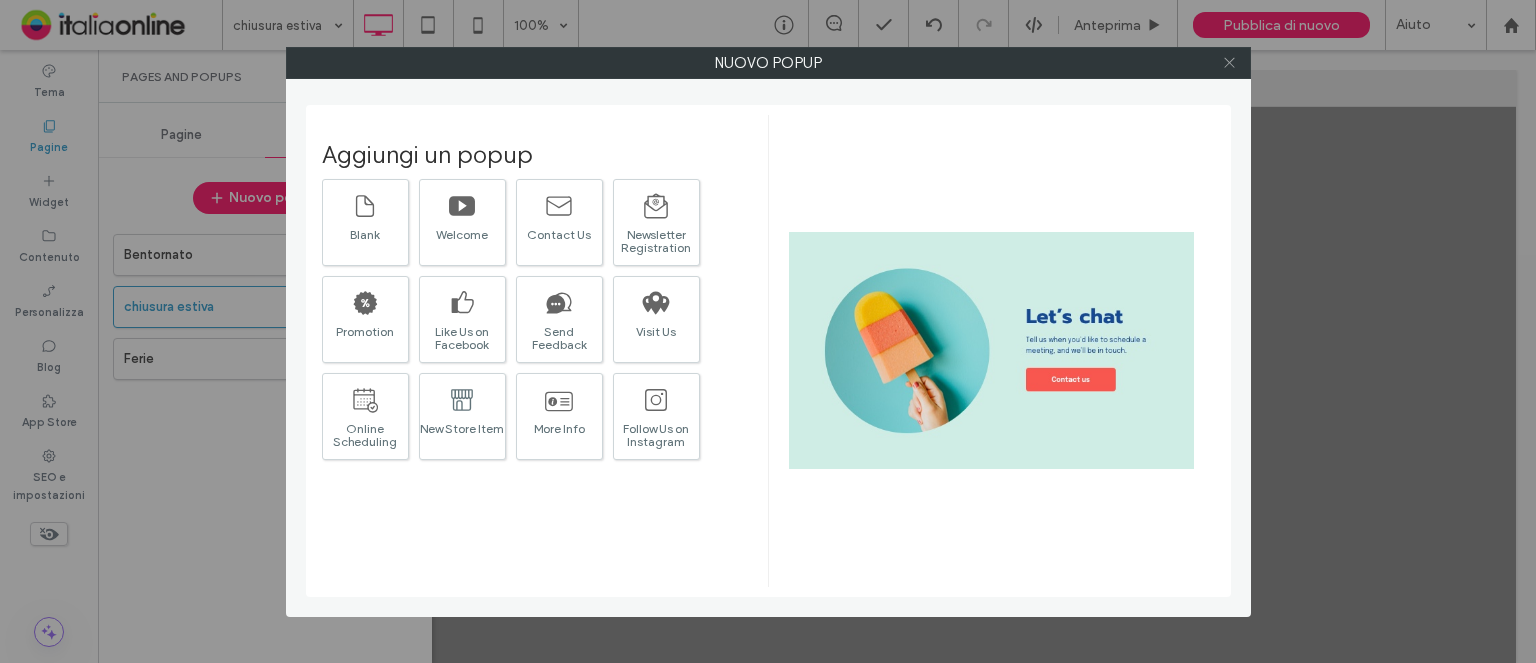 drag, startPoint x: 1229, startPoint y: 67, endPoint x: 1132, endPoint y: 65, distance: 97.020615 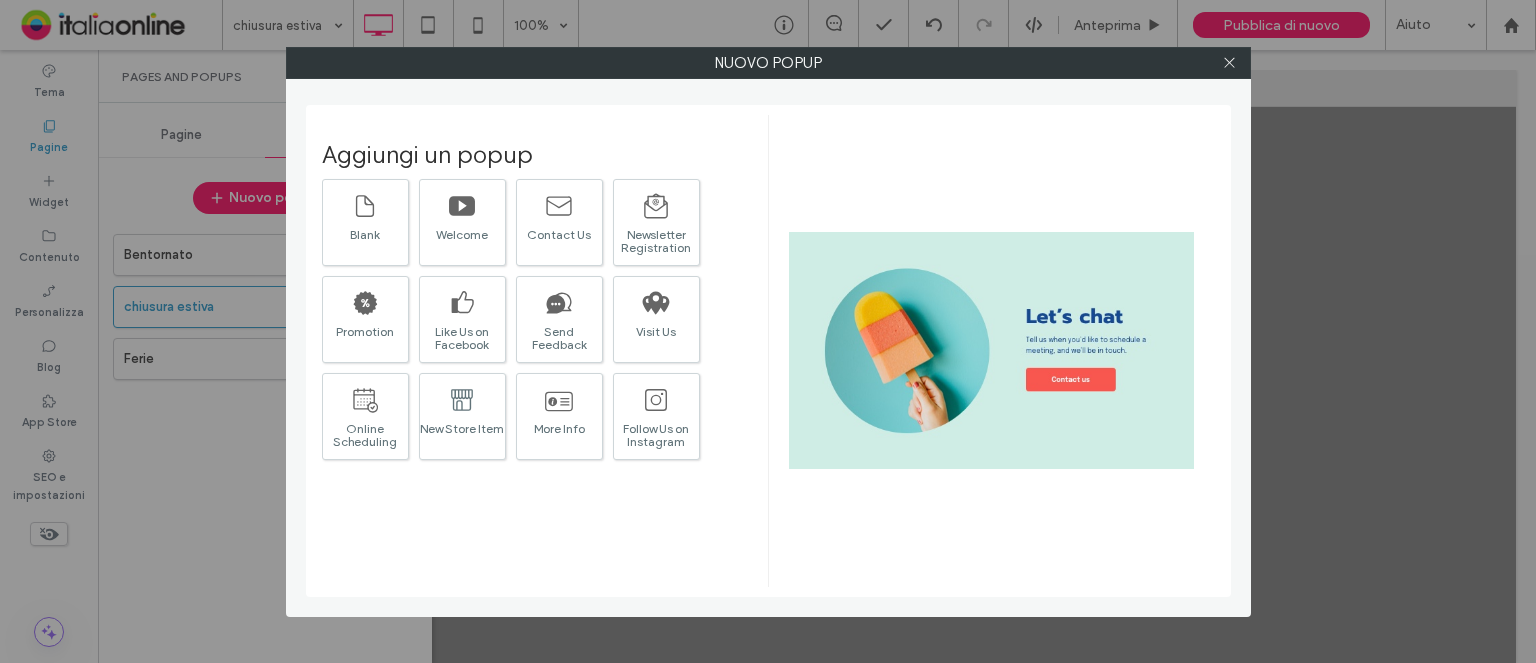 click 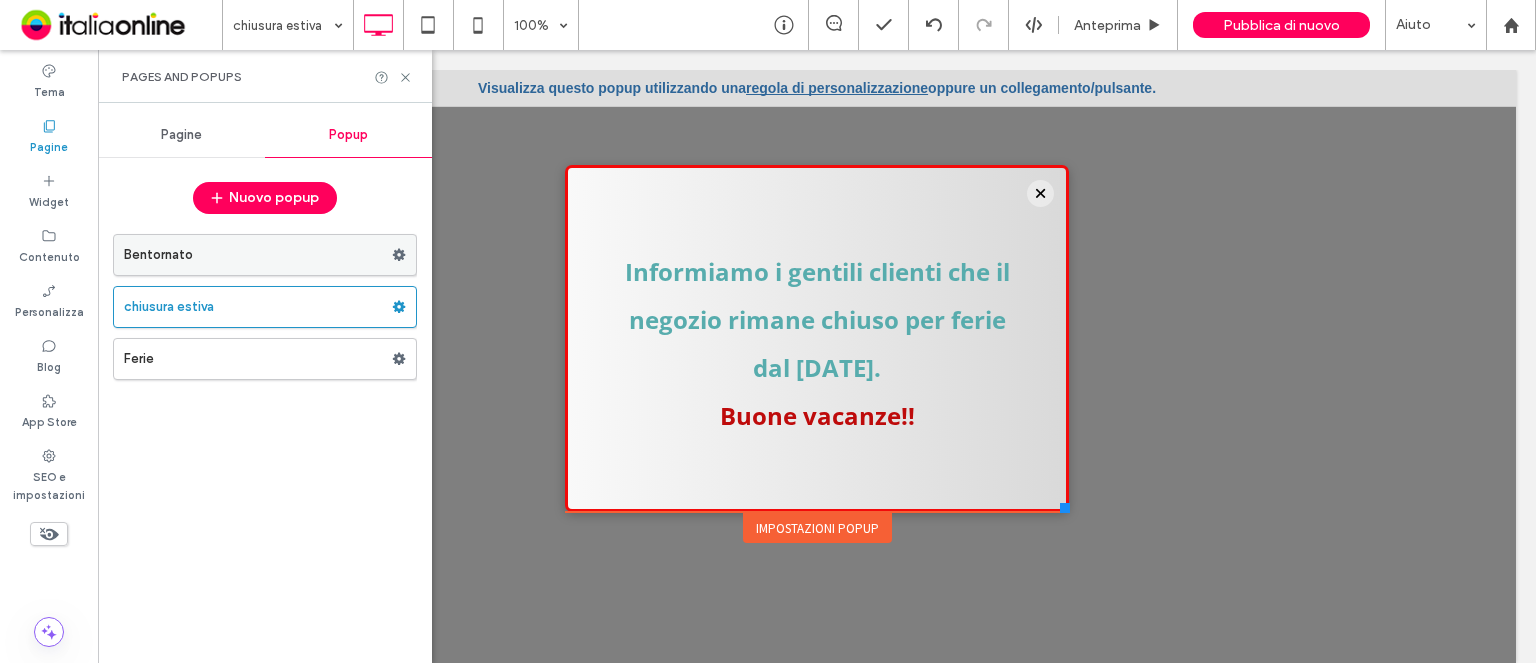 click on "Bentornato" at bounding box center [258, 255] 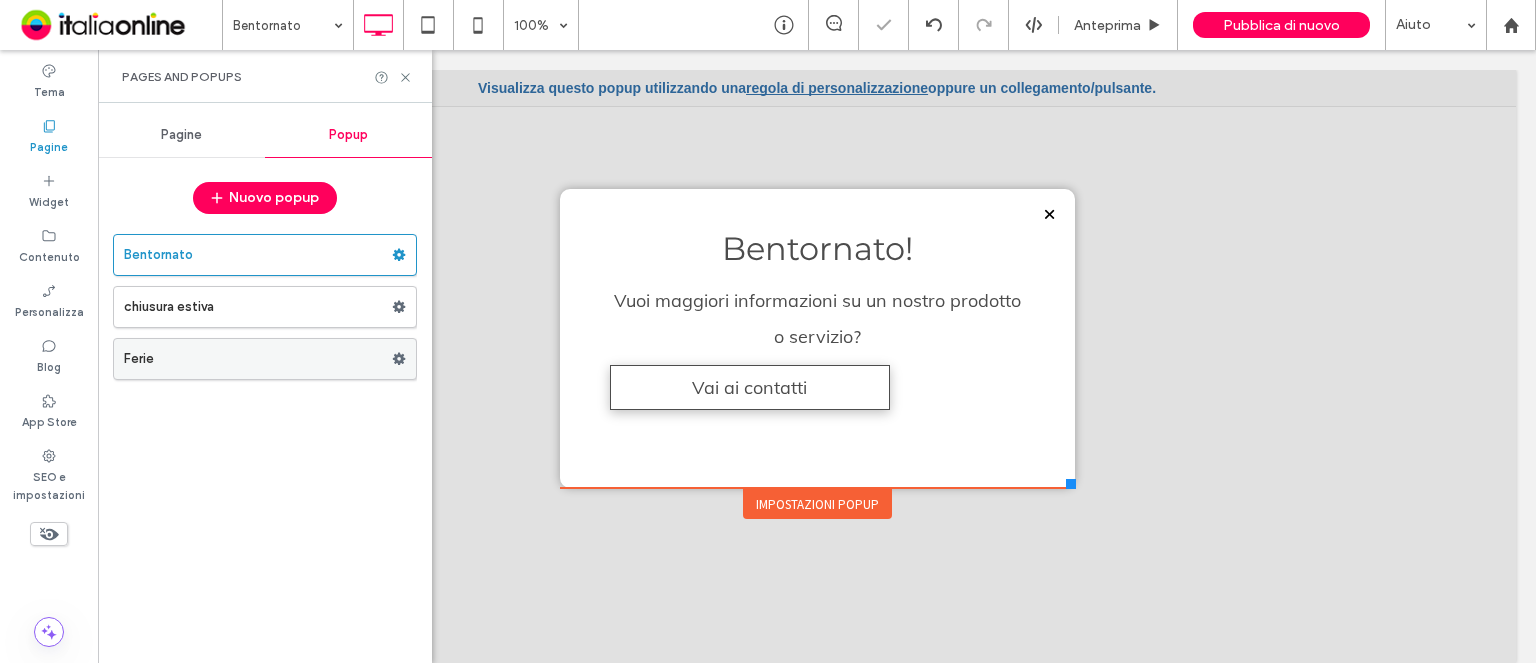 scroll, scrollTop: 0, scrollLeft: 0, axis: both 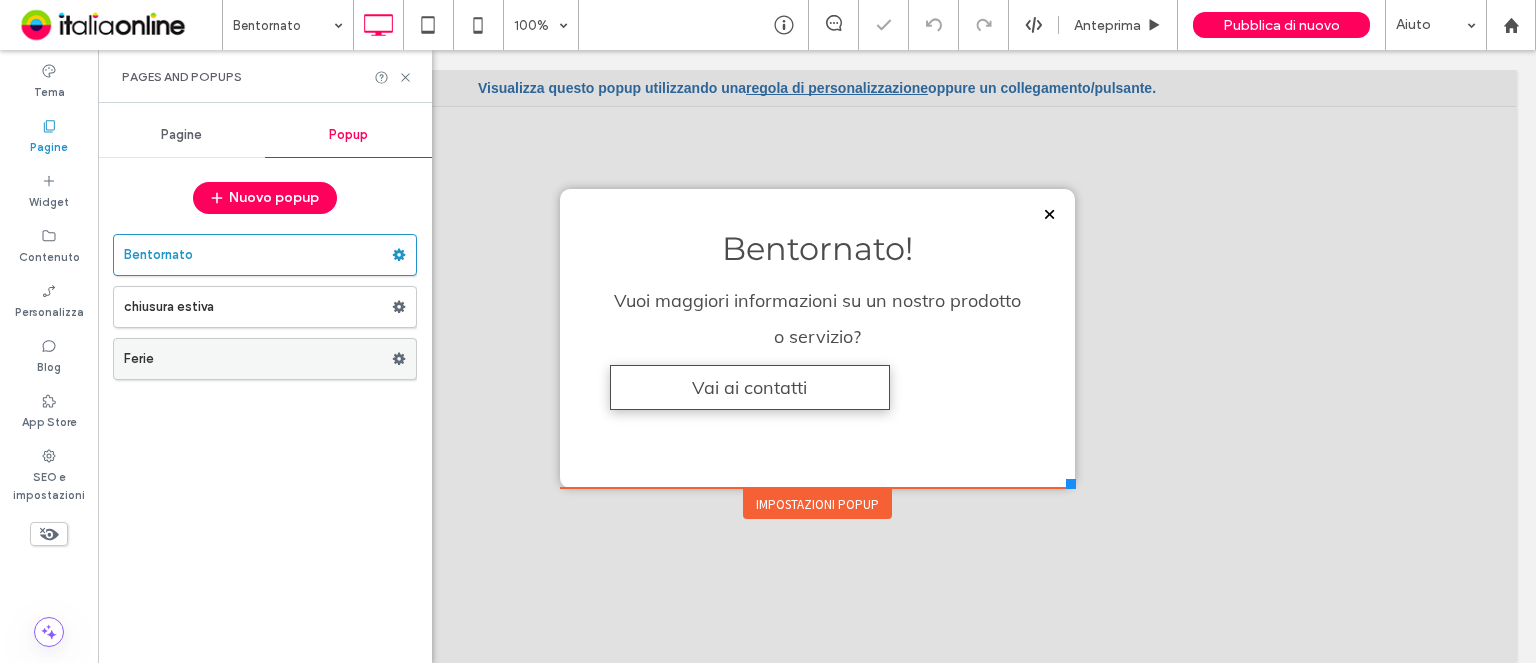 click on "Ferie" at bounding box center (258, 359) 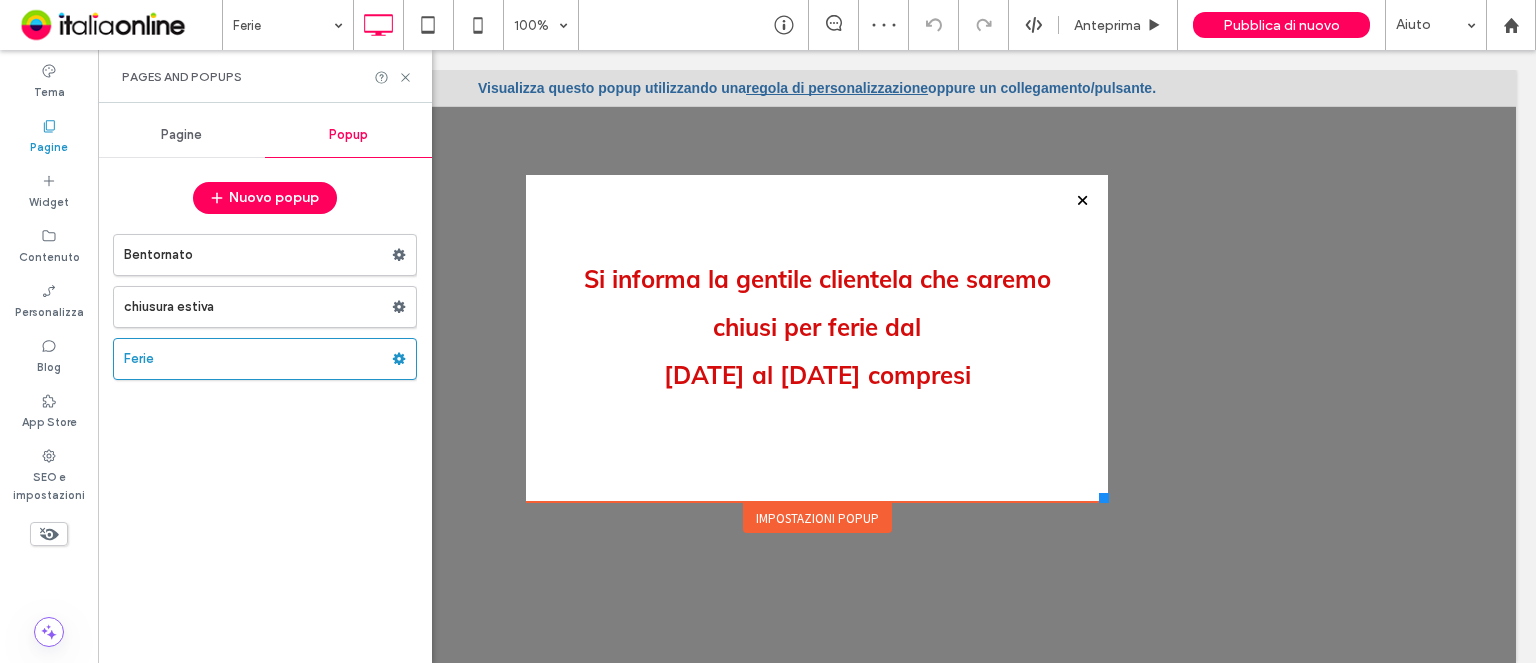 scroll, scrollTop: 0, scrollLeft: 0, axis: both 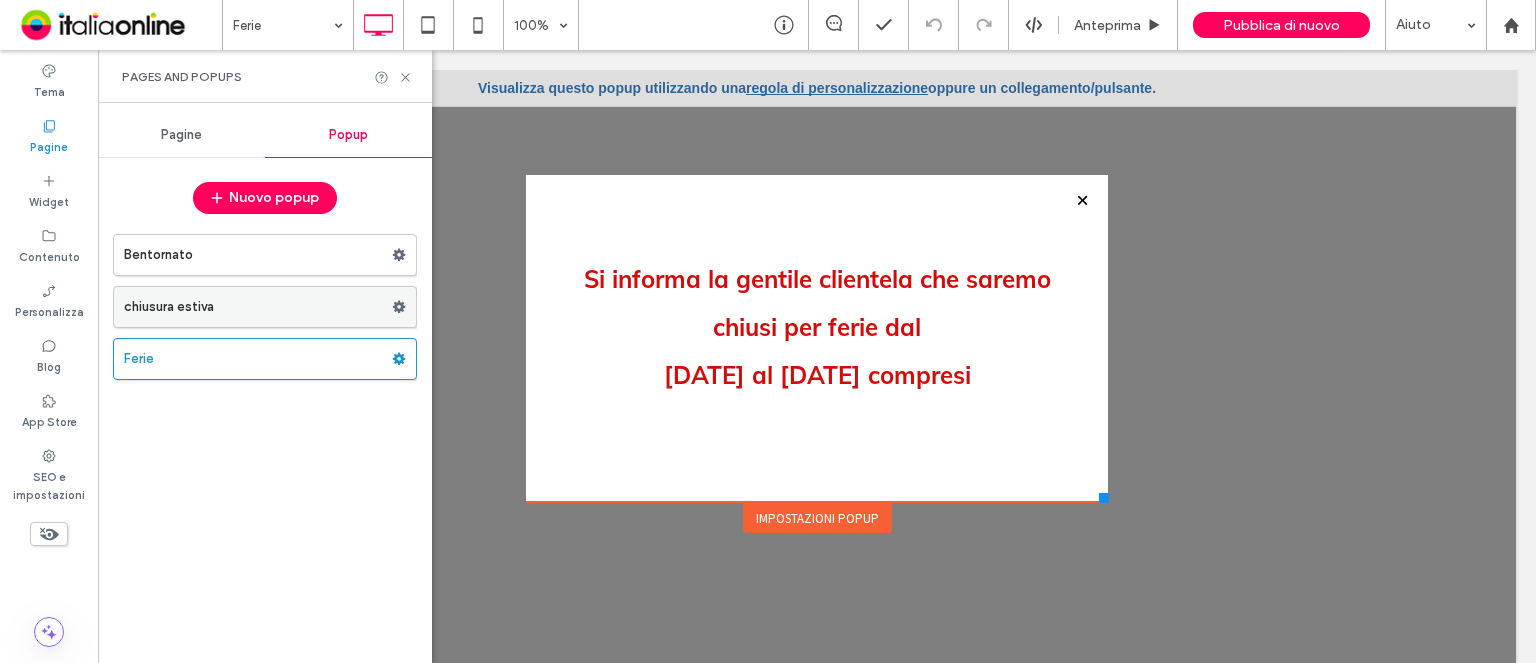 click on "chiusura estiva" at bounding box center (258, 307) 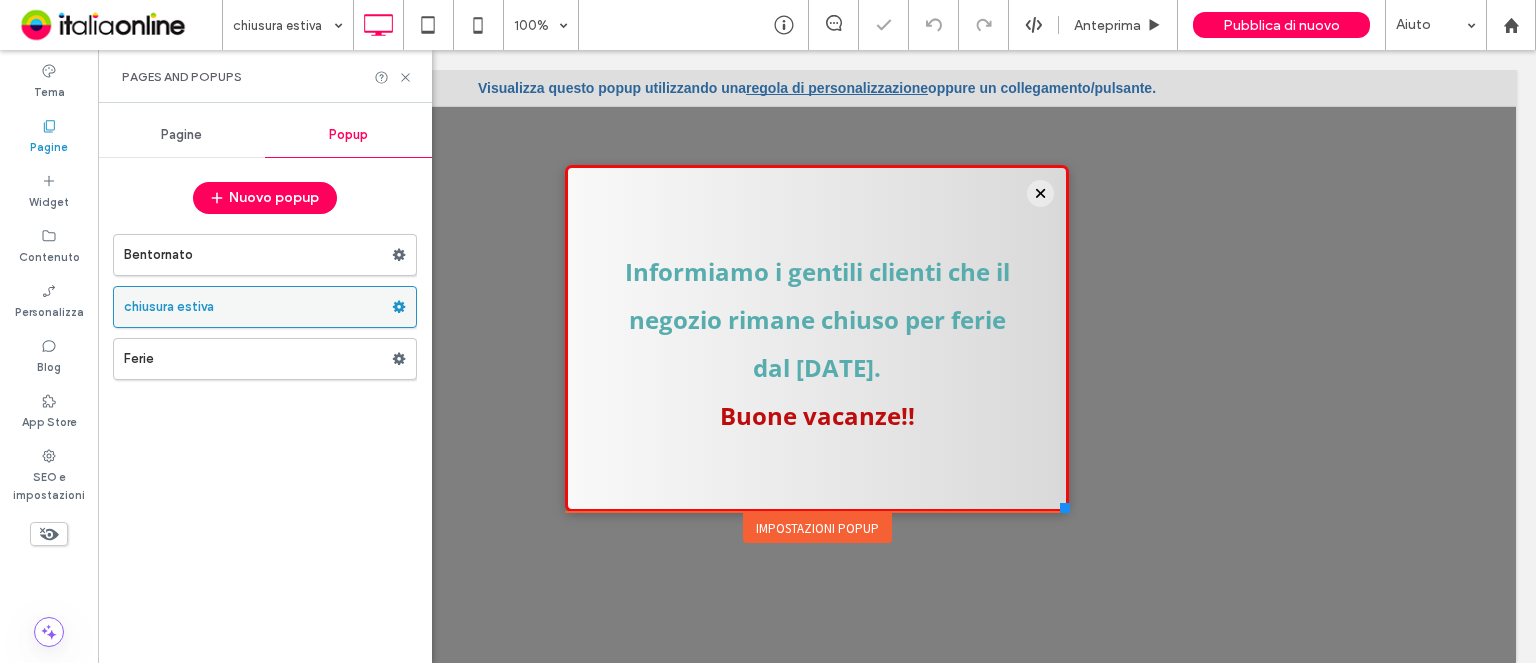 scroll, scrollTop: 0, scrollLeft: 0, axis: both 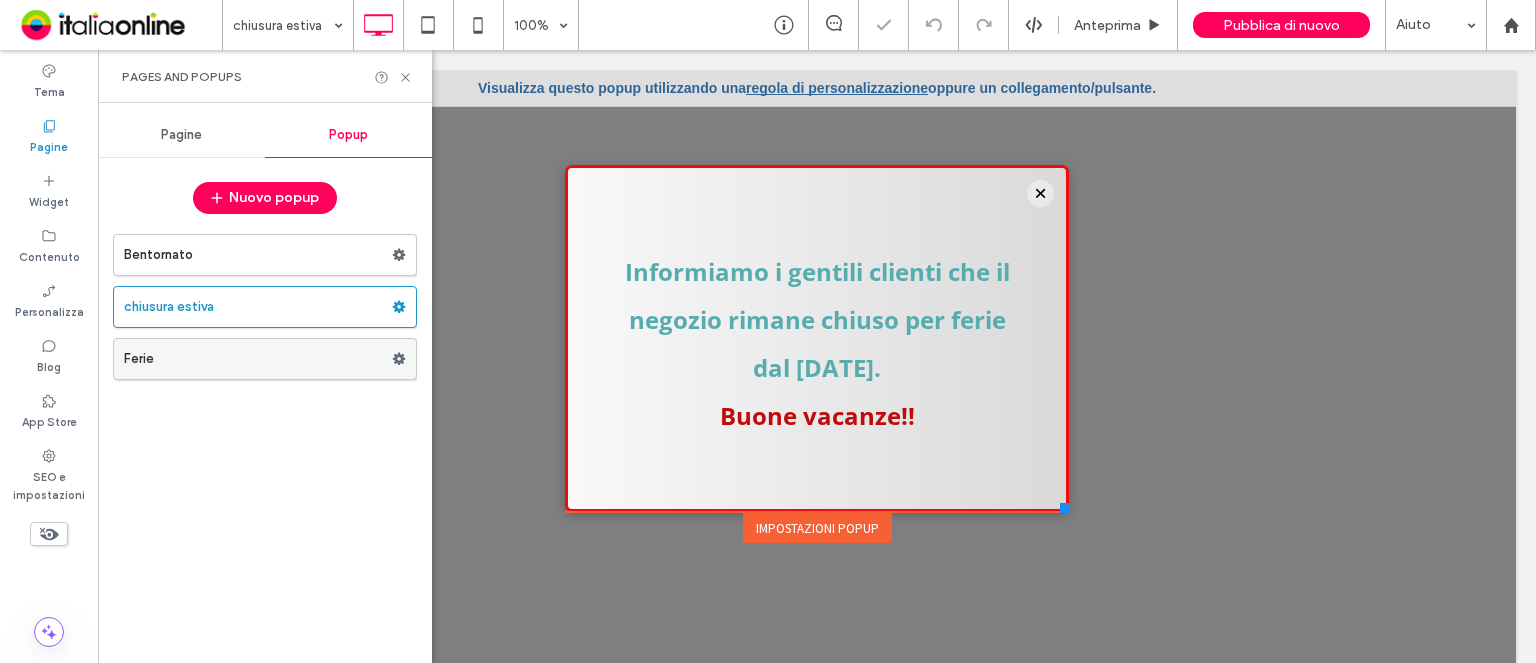 click 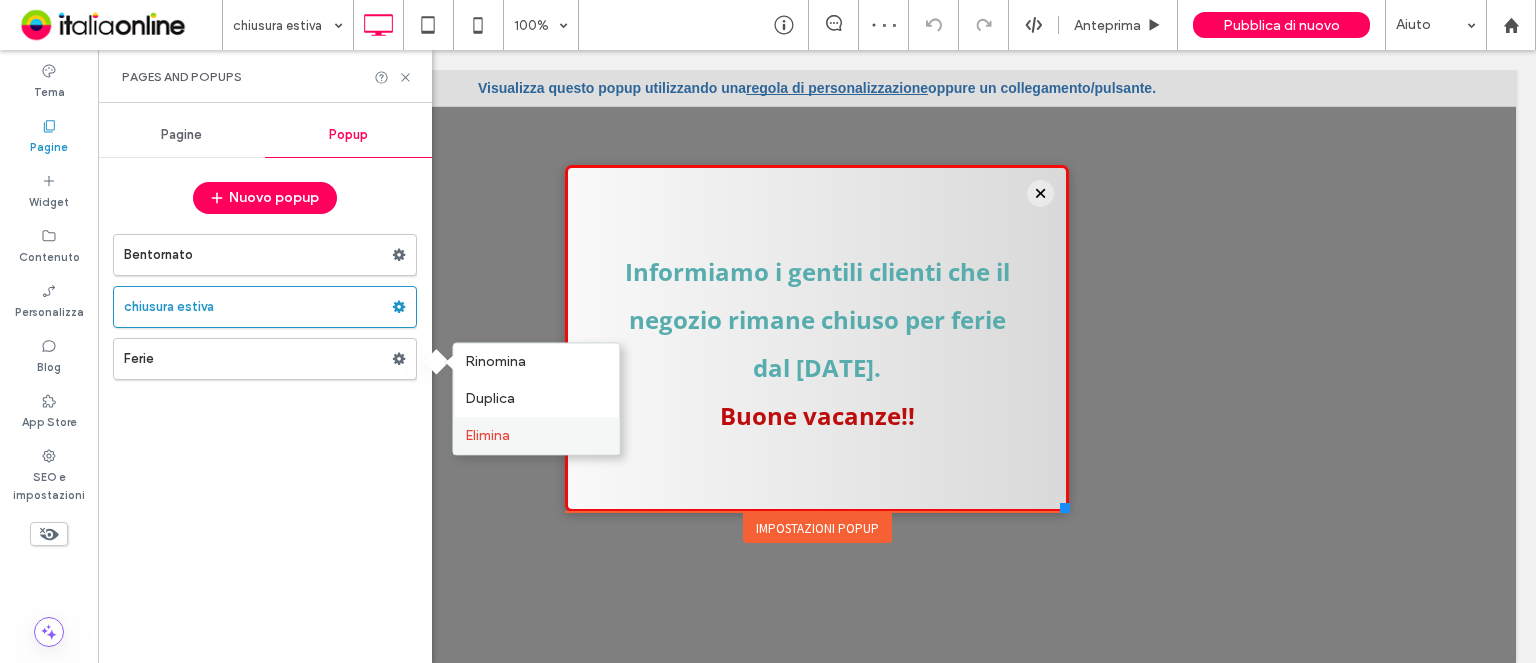 click on "Elimina" at bounding box center [487, 435] 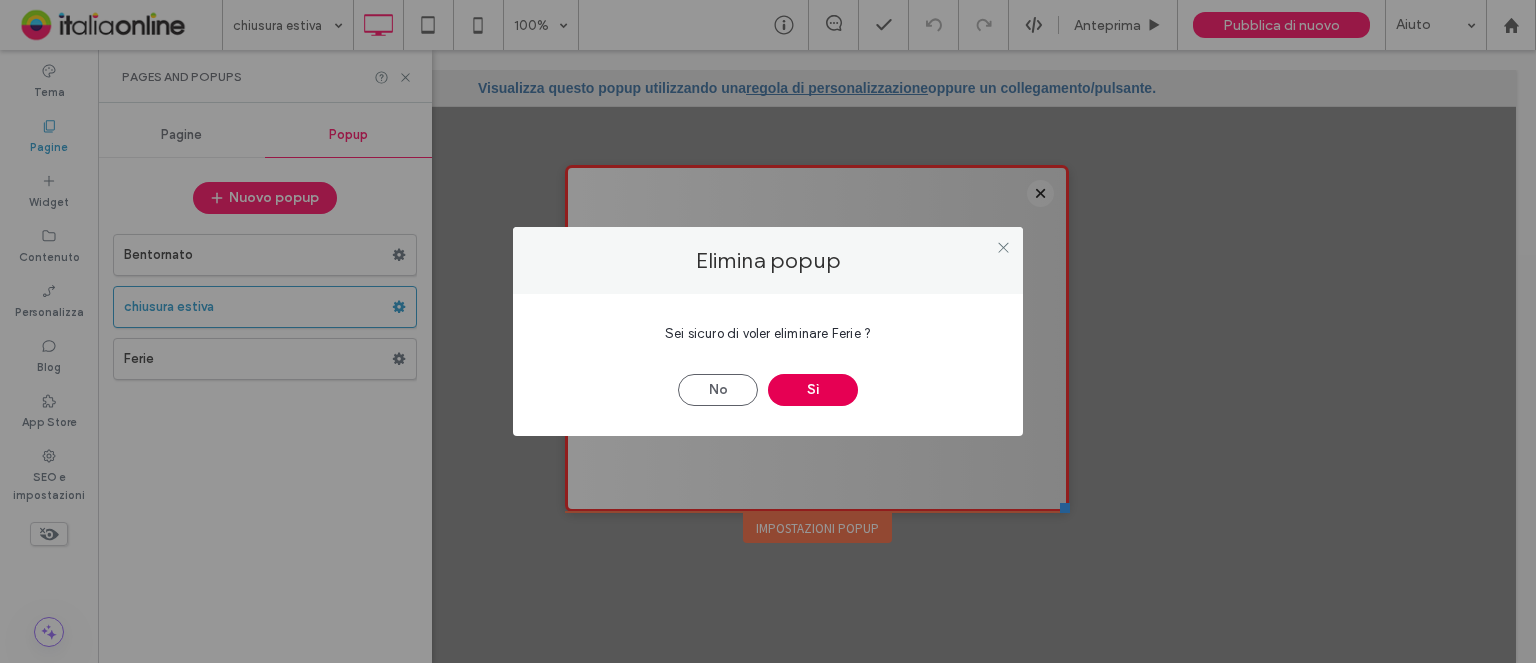 click on "Sì" at bounding box center [813, 390] 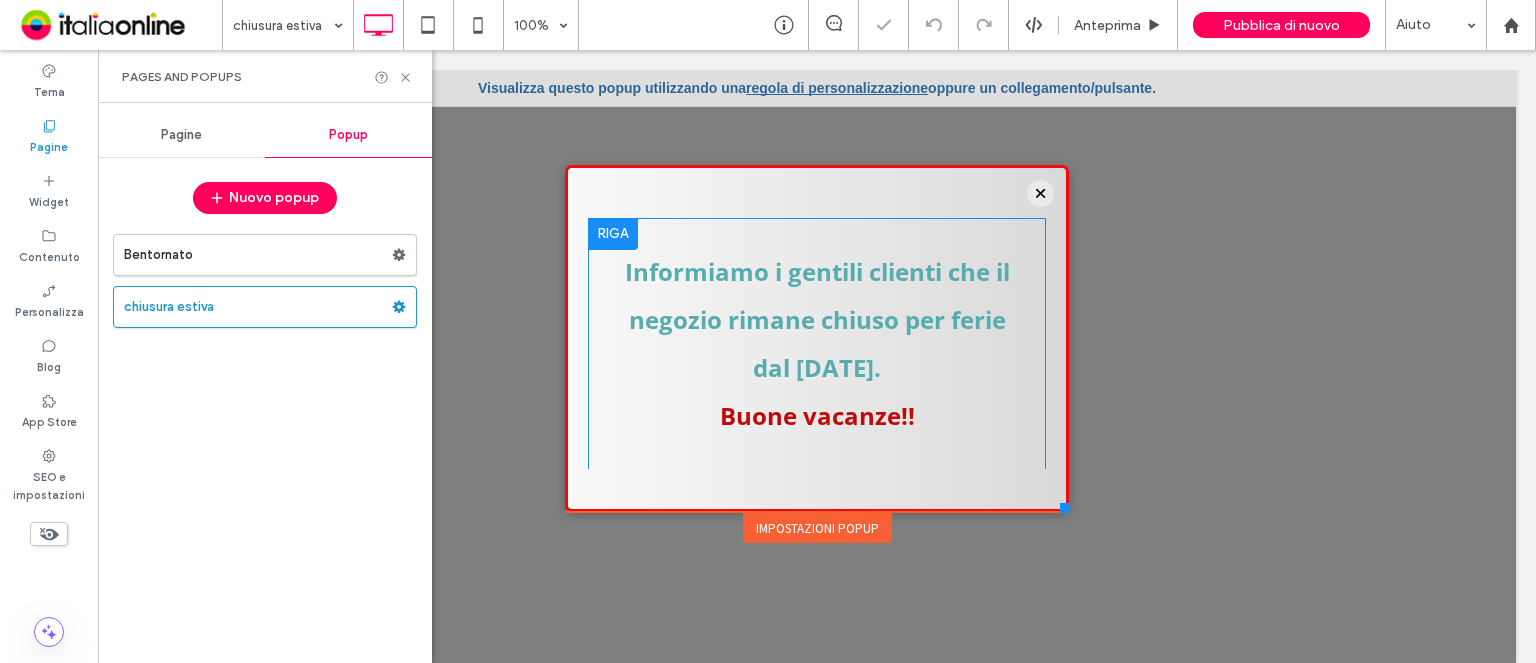 click at bounding box center (613, 234) 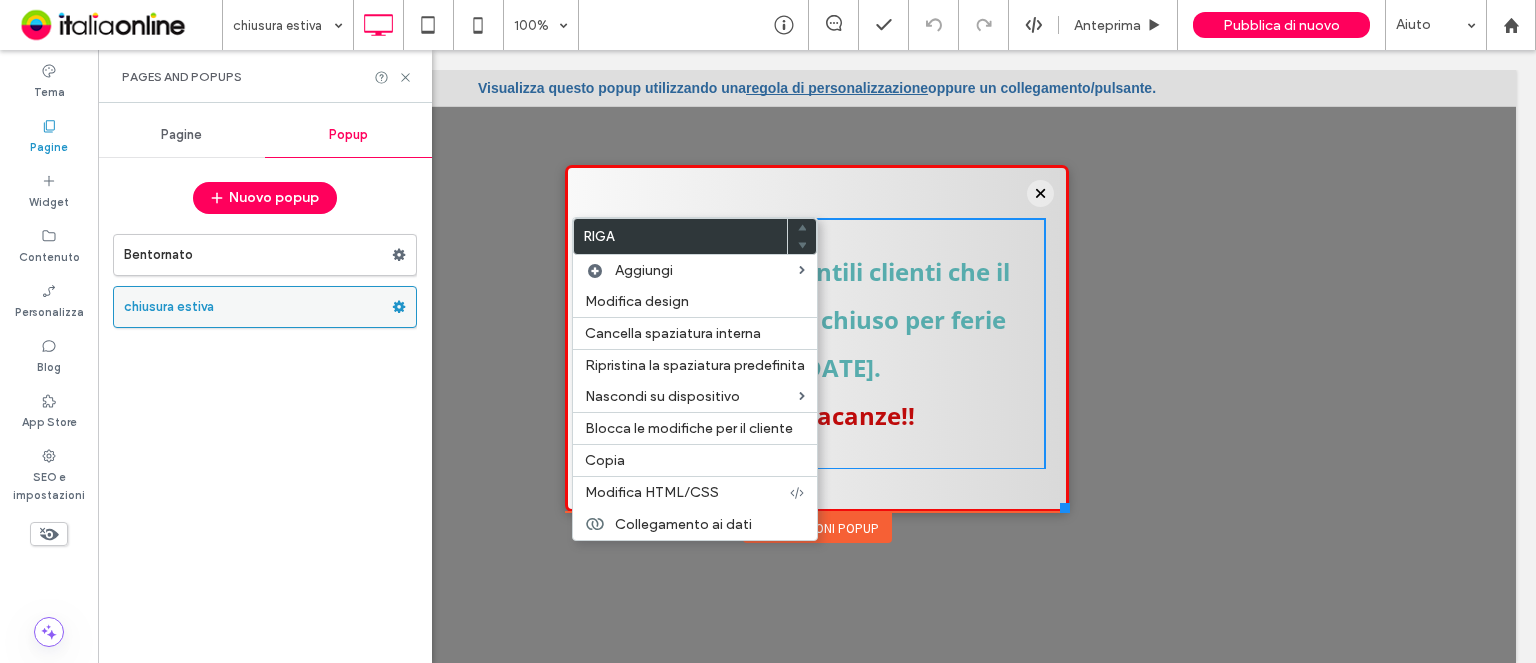 click on "chiusura estiva" at bounding box center [258, 307] 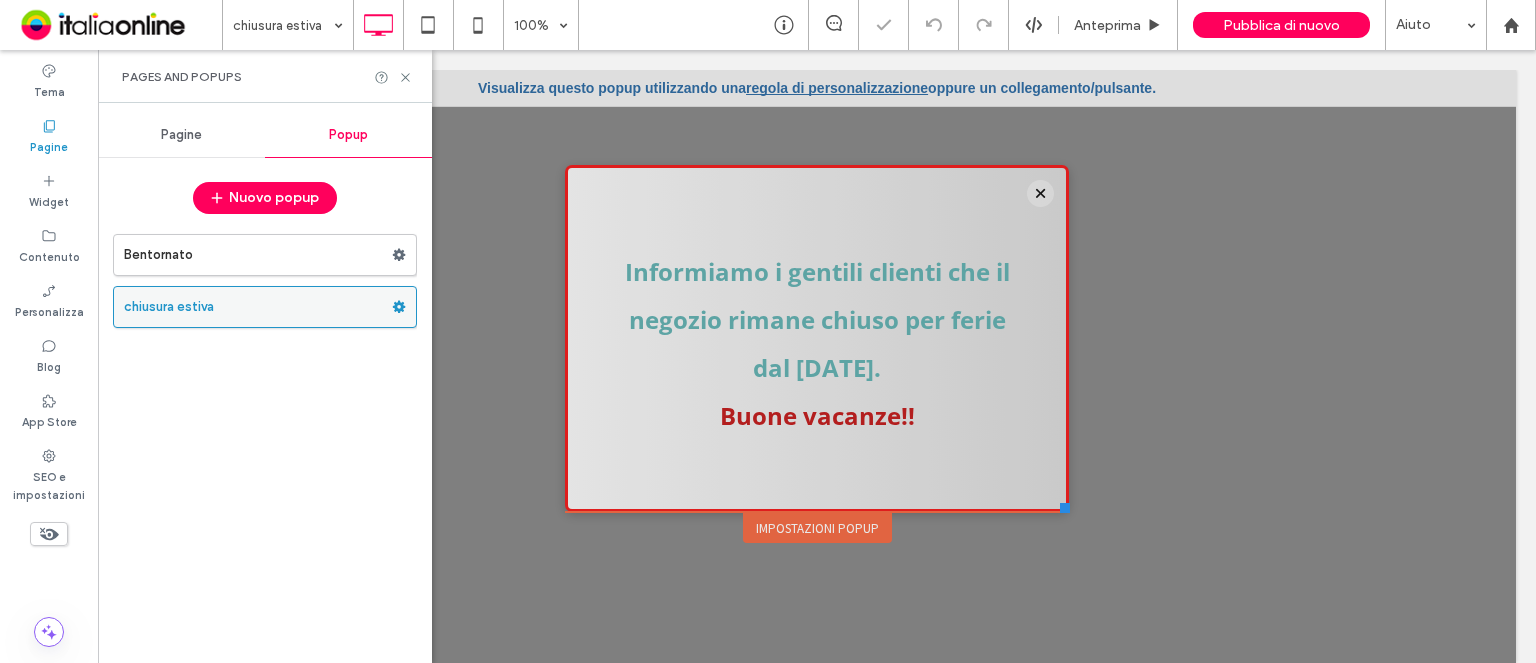 scroll, scrollTop: 0, scrollLeft: 0, axis: both 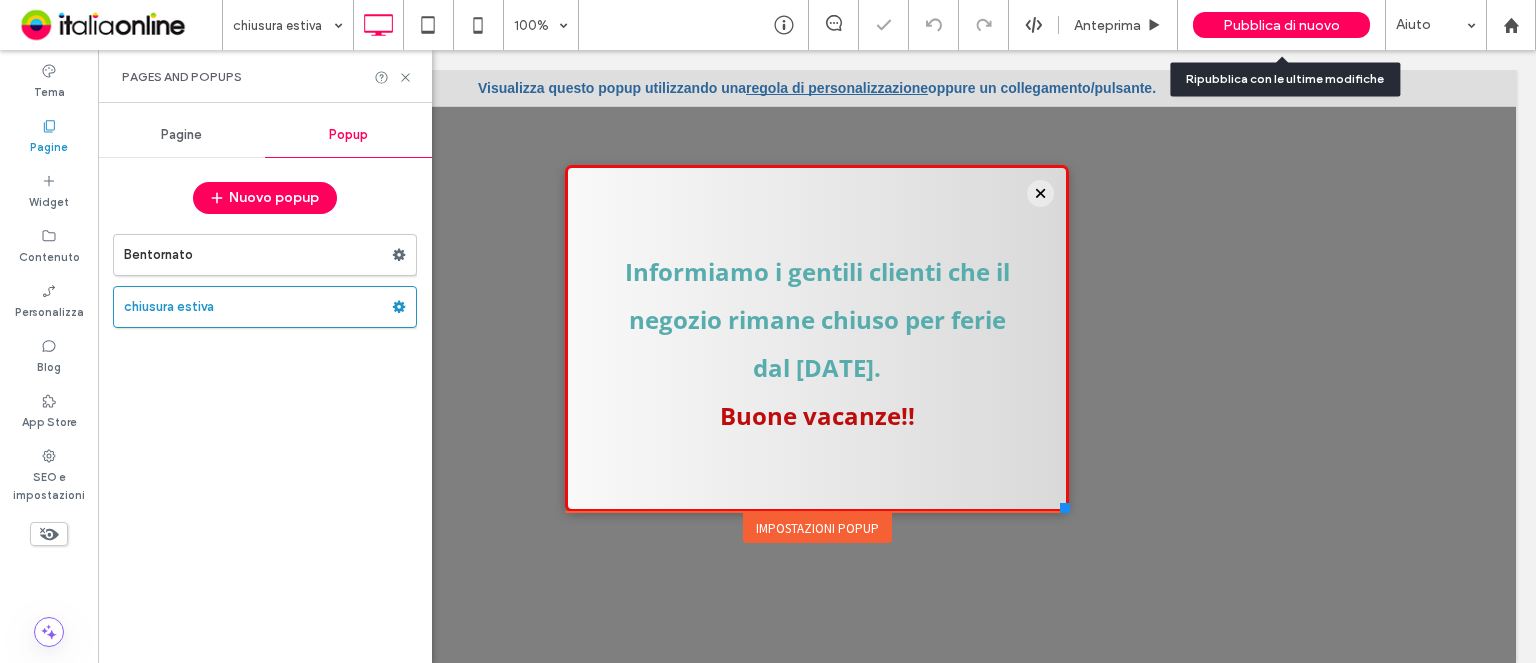 click on "Pubblica di nuovo" at bounding box center (1281, 25) 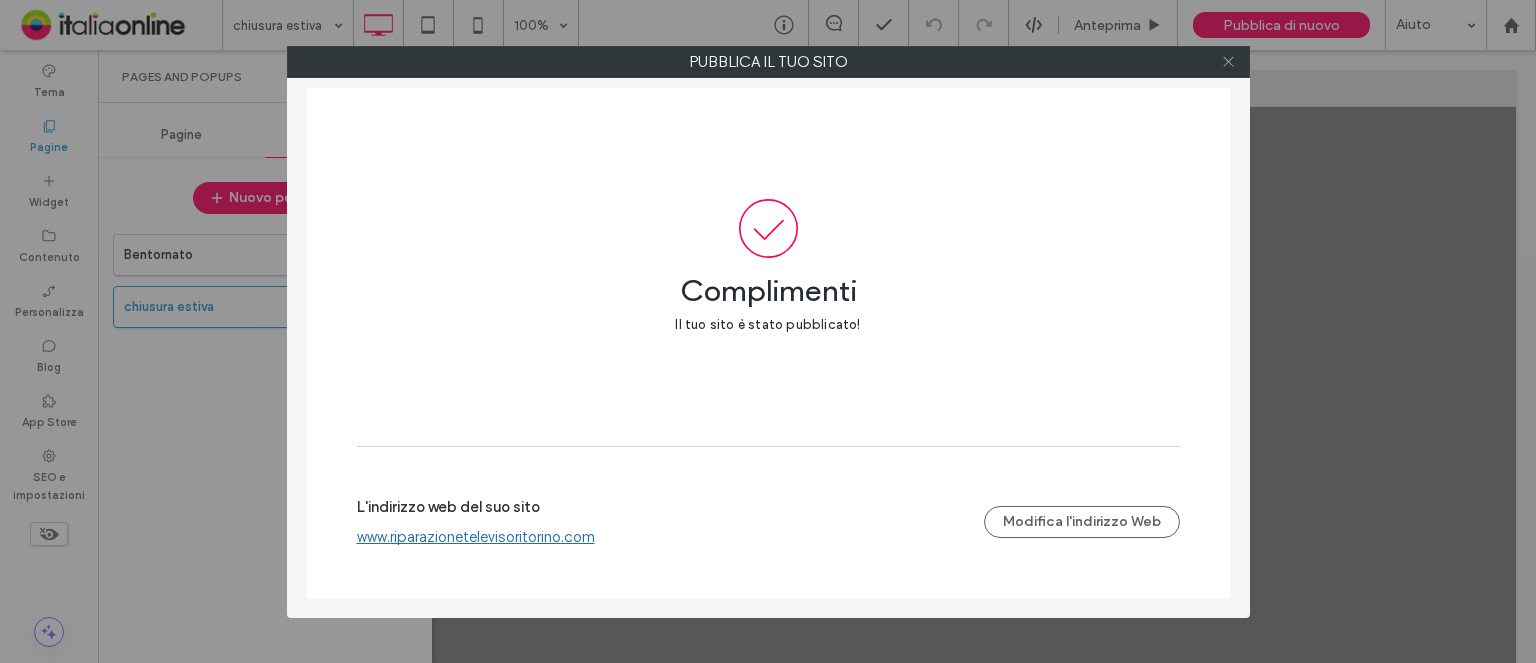 click 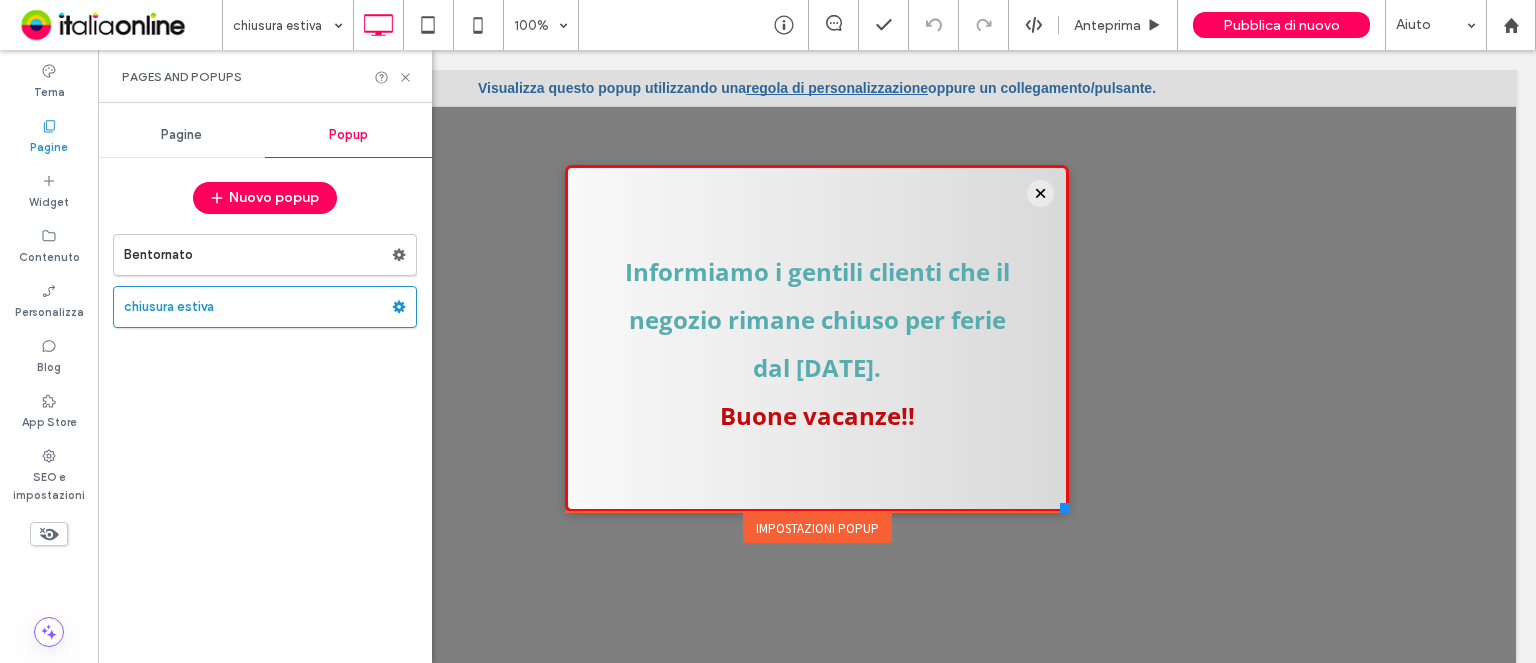 click on "Informiamo i gentili clienti che il negozio rimane chiuso per ferie dal [DATE]. Buone vacanze!! Click To Paste" at bounding box center (817, 339) 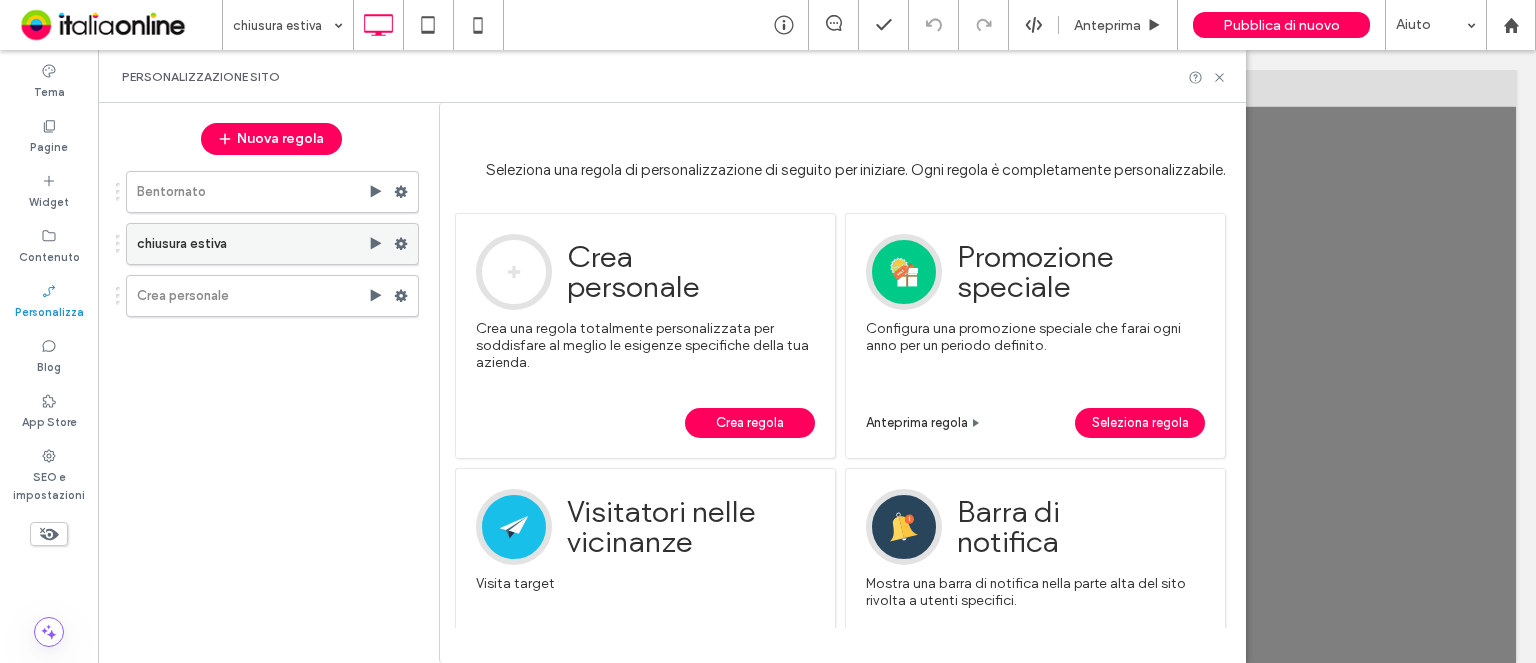 click 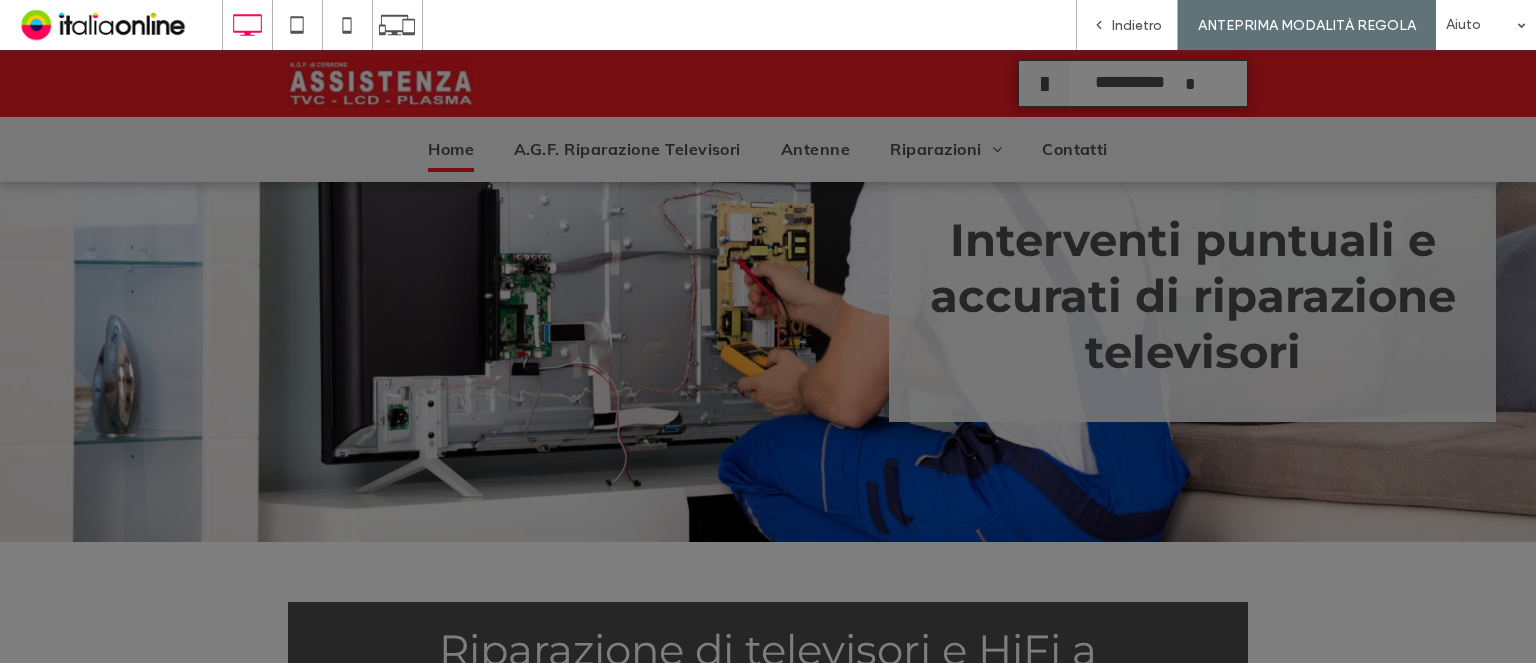 scroll, scrollTop: 0, scrollLeft: 0, axis: both 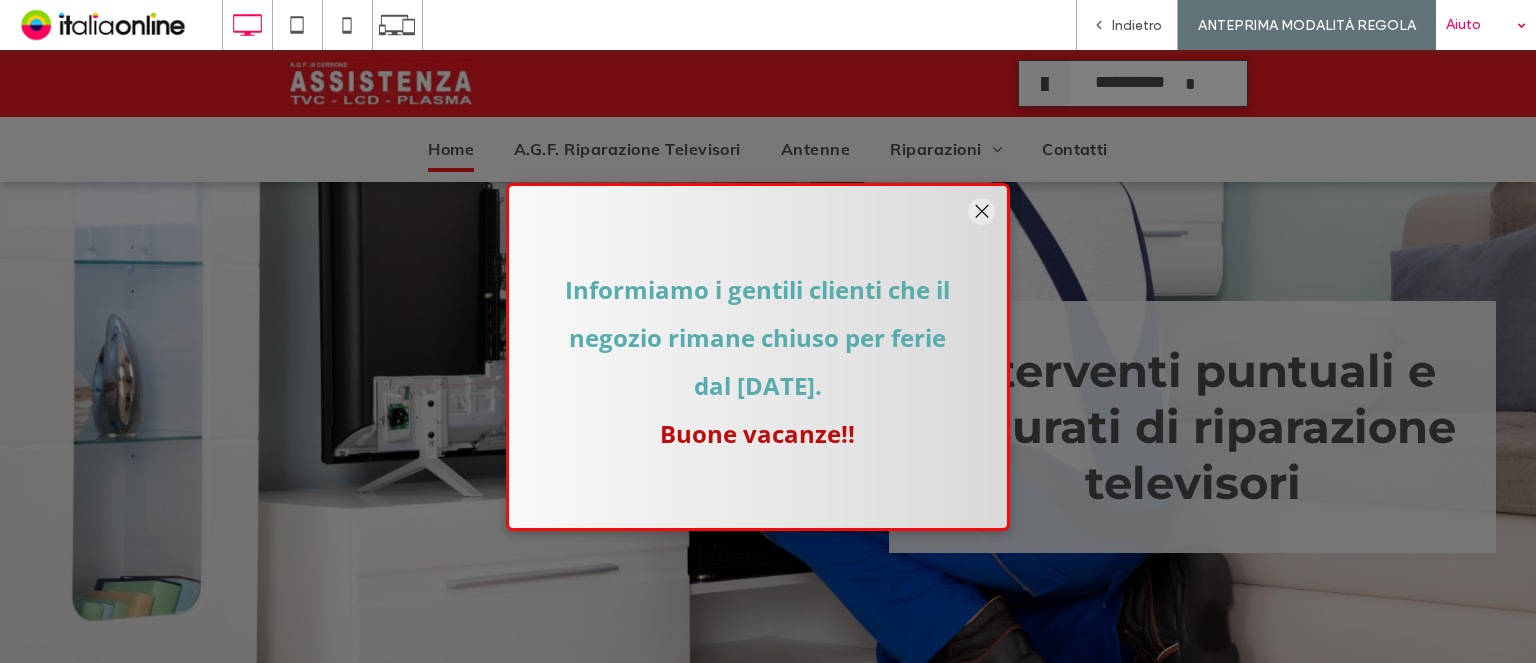 click on "Aiuto" at bounding box center (1486, 25) 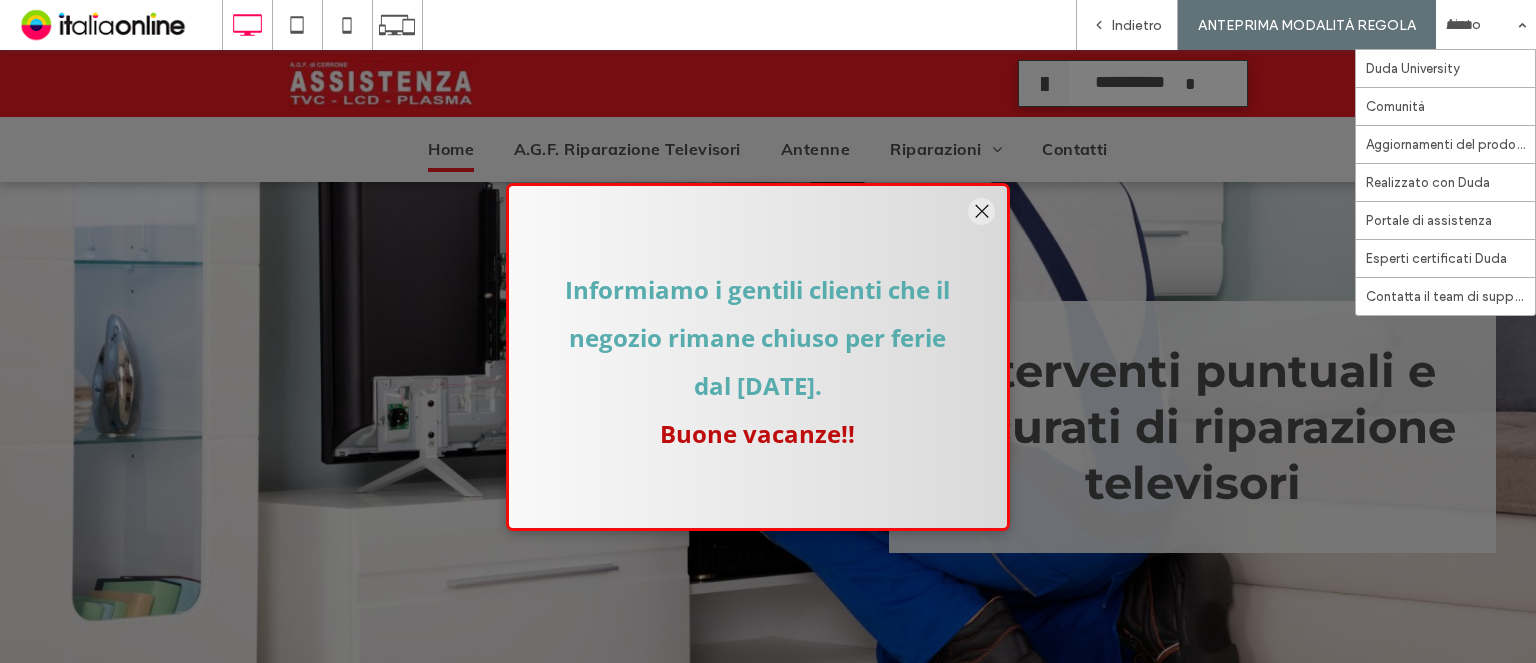 click on "ANTEPRIMA MODALITÀ REGOLA" at bounding box center (1307, 25) 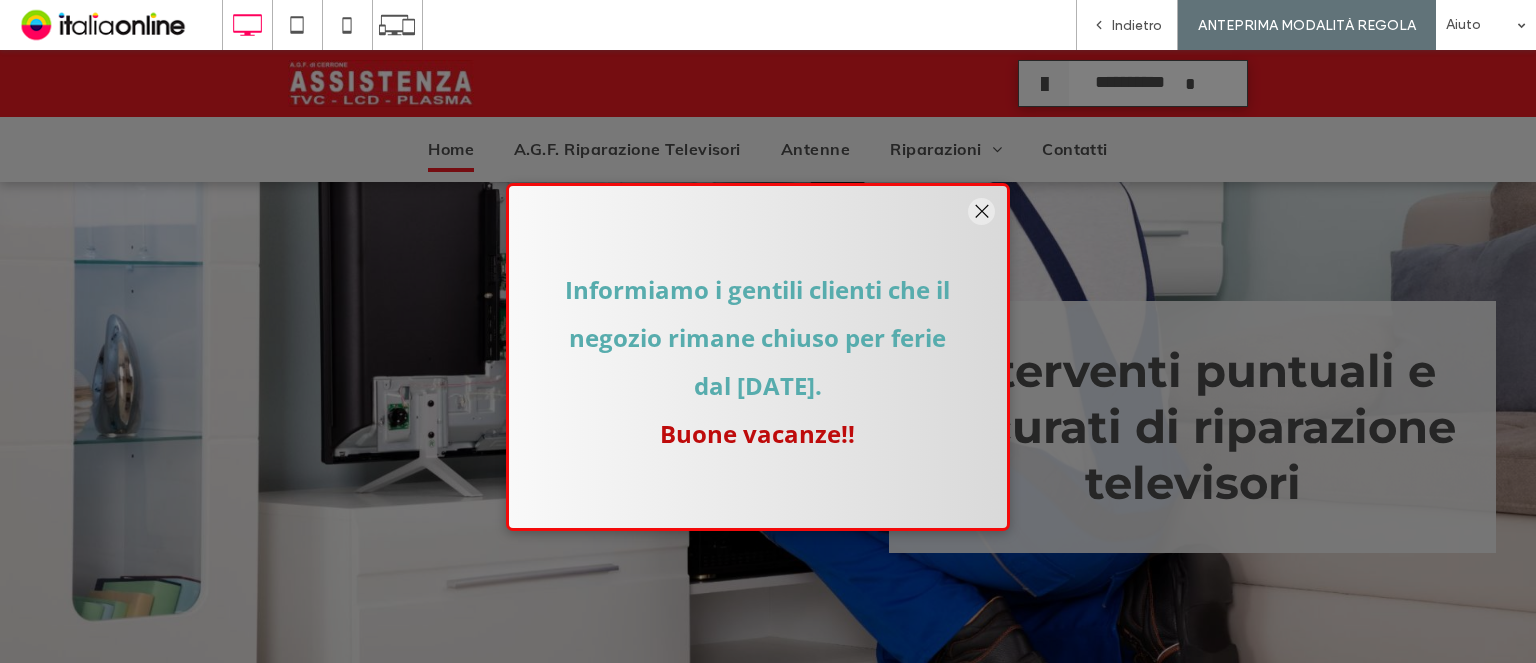 click on "Informiamo i gentili clienti che il negozio rimane chiuso per ferie" at bounding box center (757, 313) 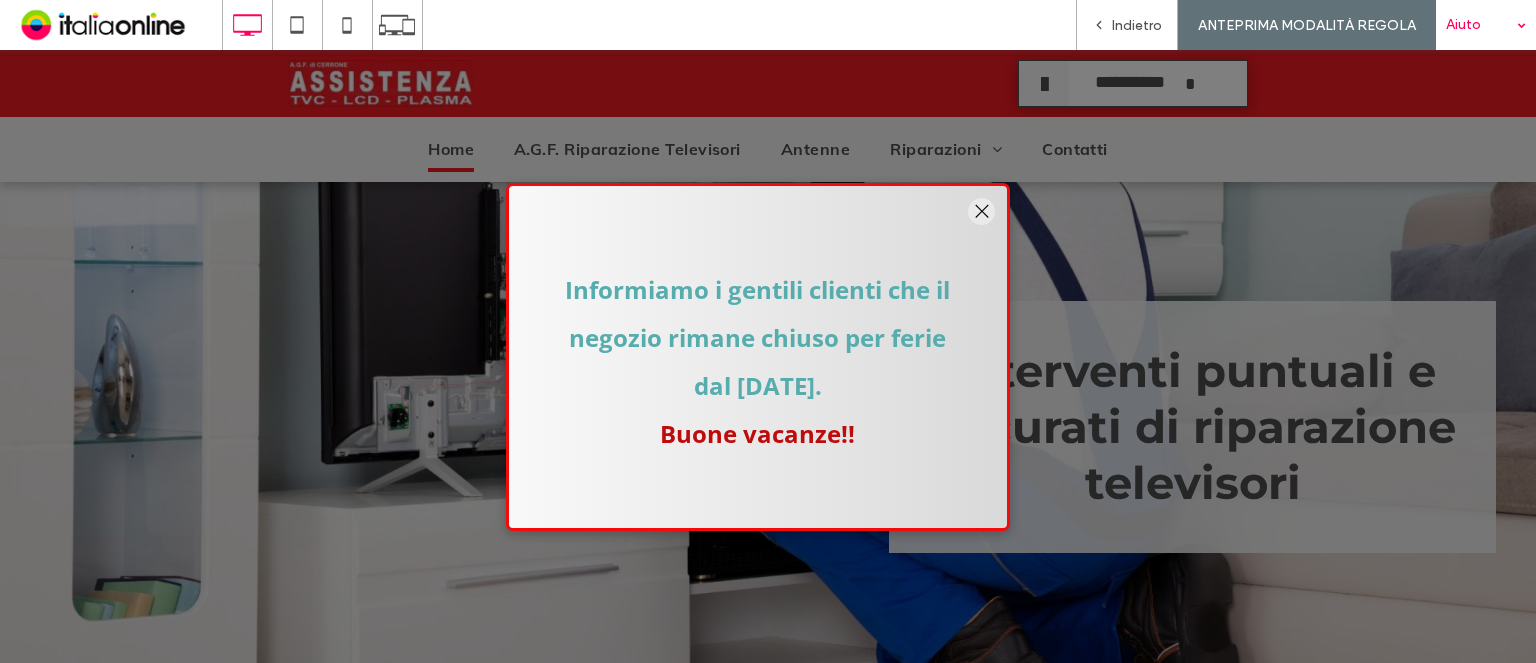 click on "Aiuto" at bounding box center [1486, 25] 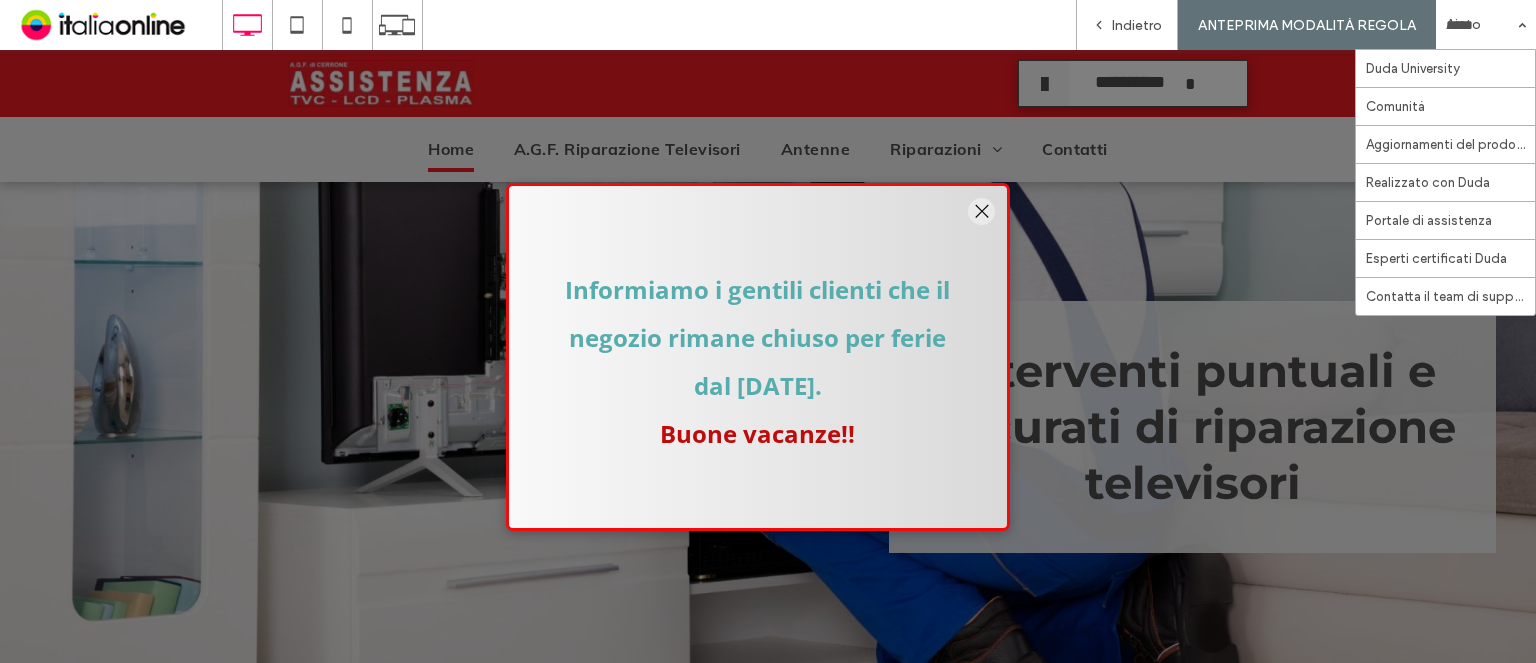 click on "Indietro" at bounding box center (1137, 25) 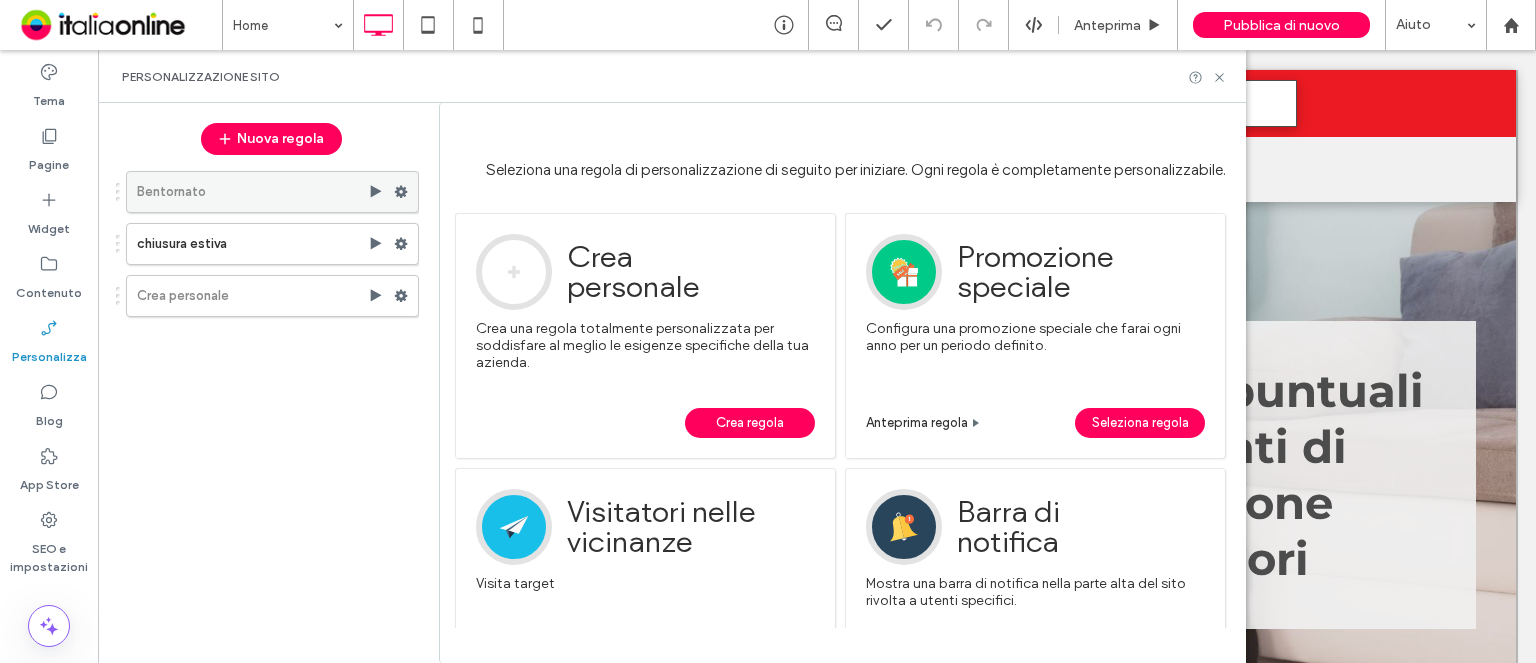 scroll, scrollTop: 0, scrollLeft: 0, axis: both 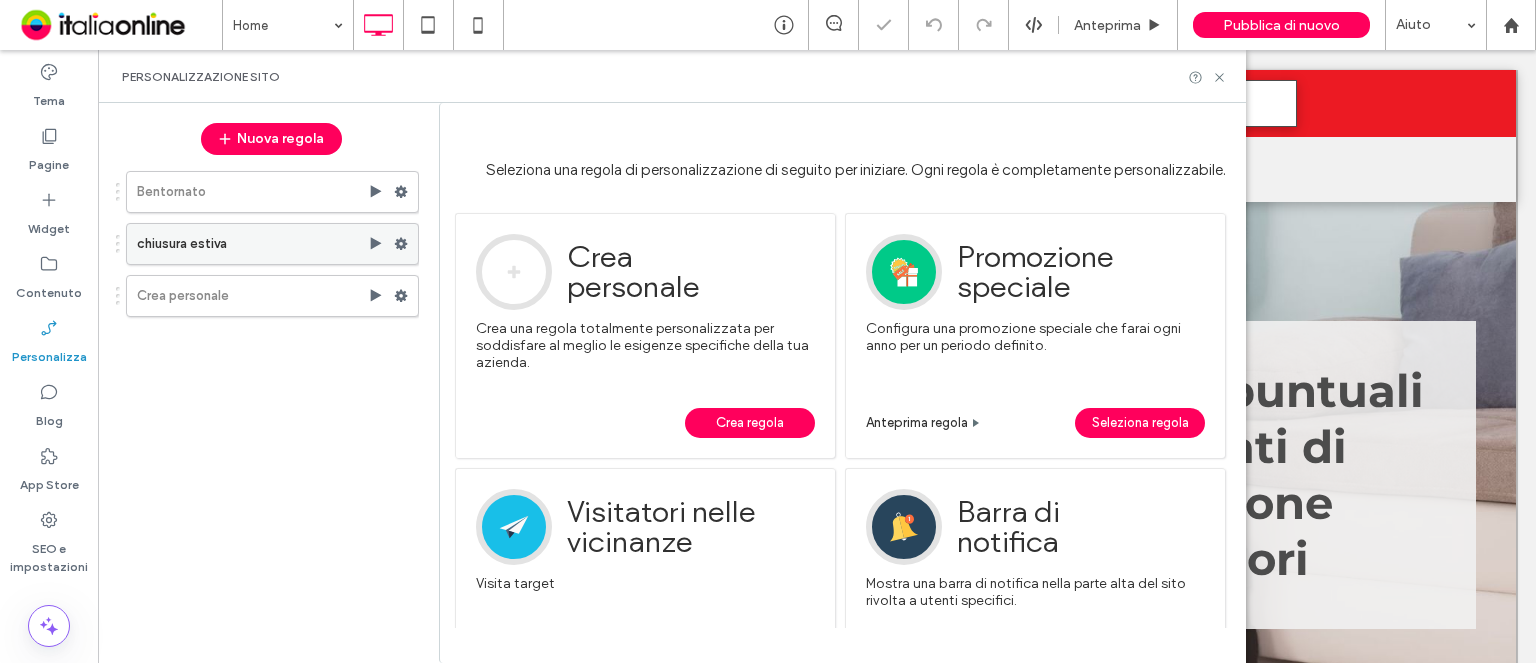 click 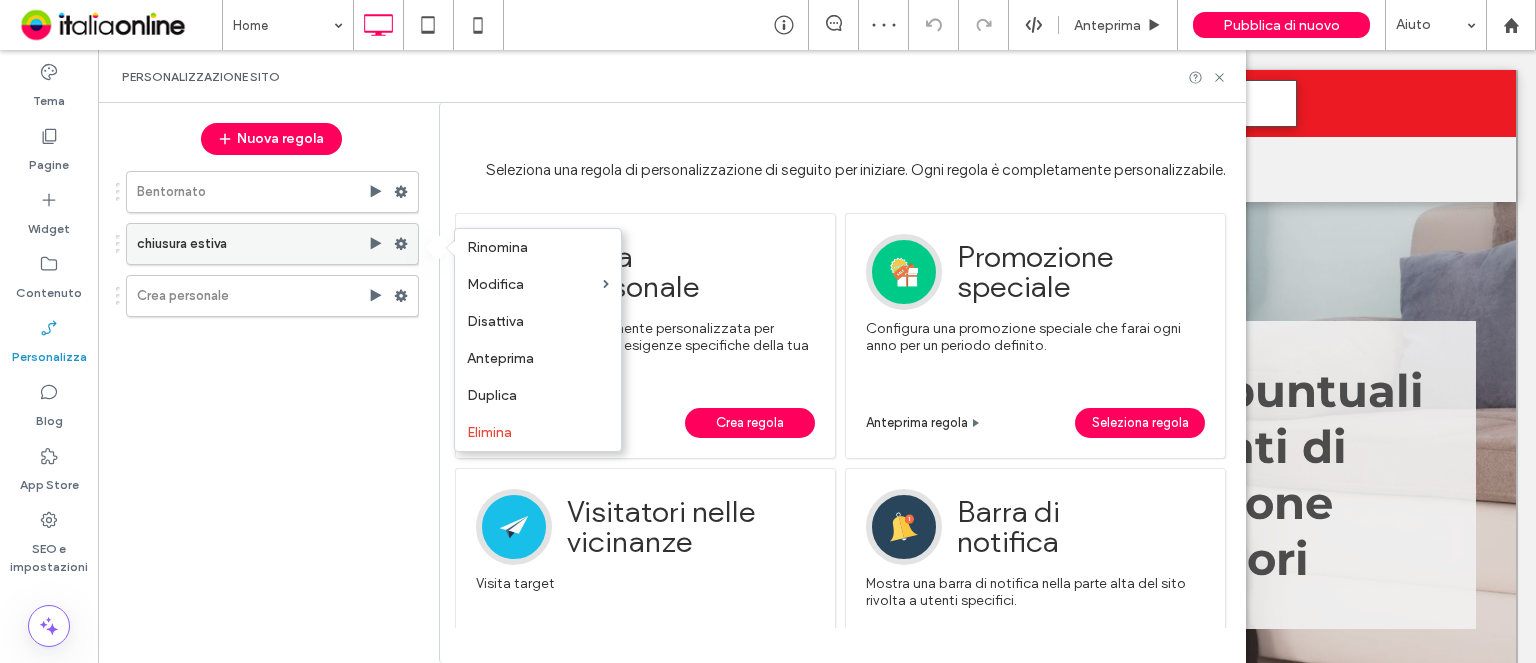 click 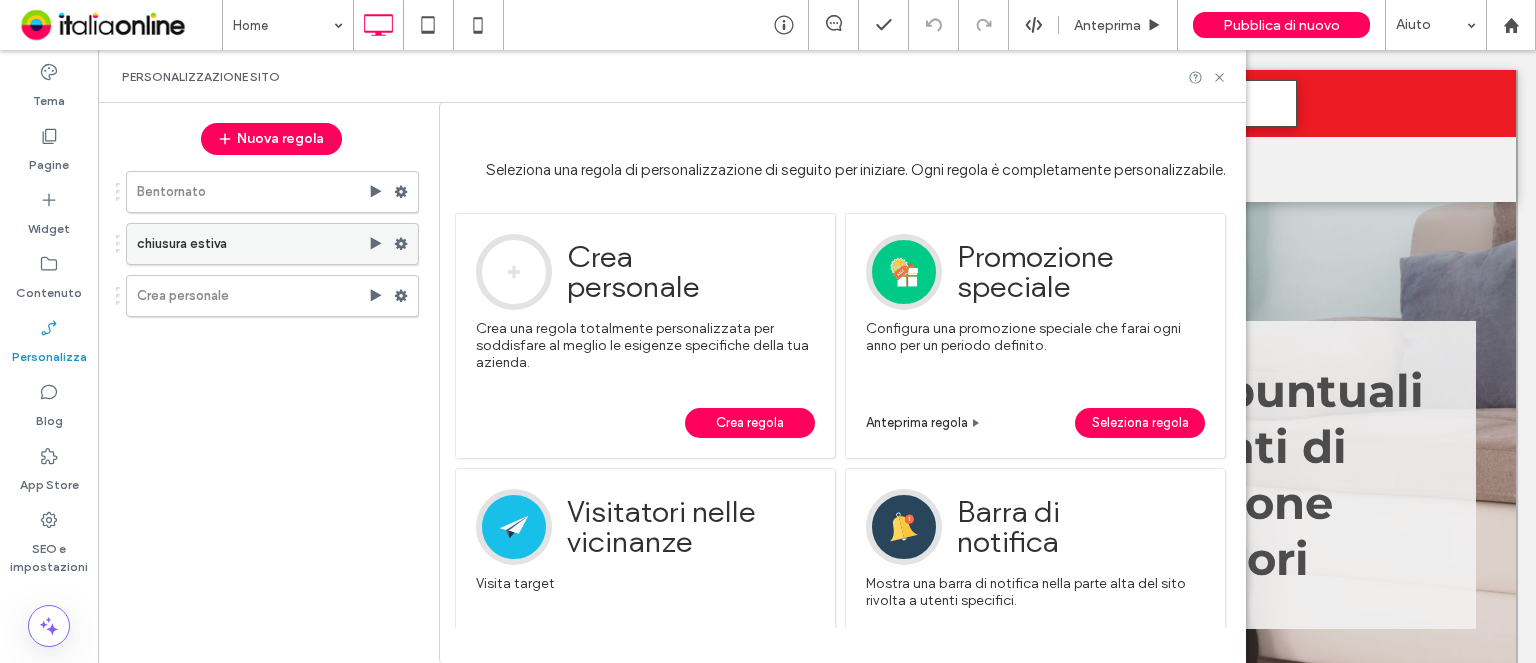 click on "chiusura estiva" at bounding box center [252, 244] 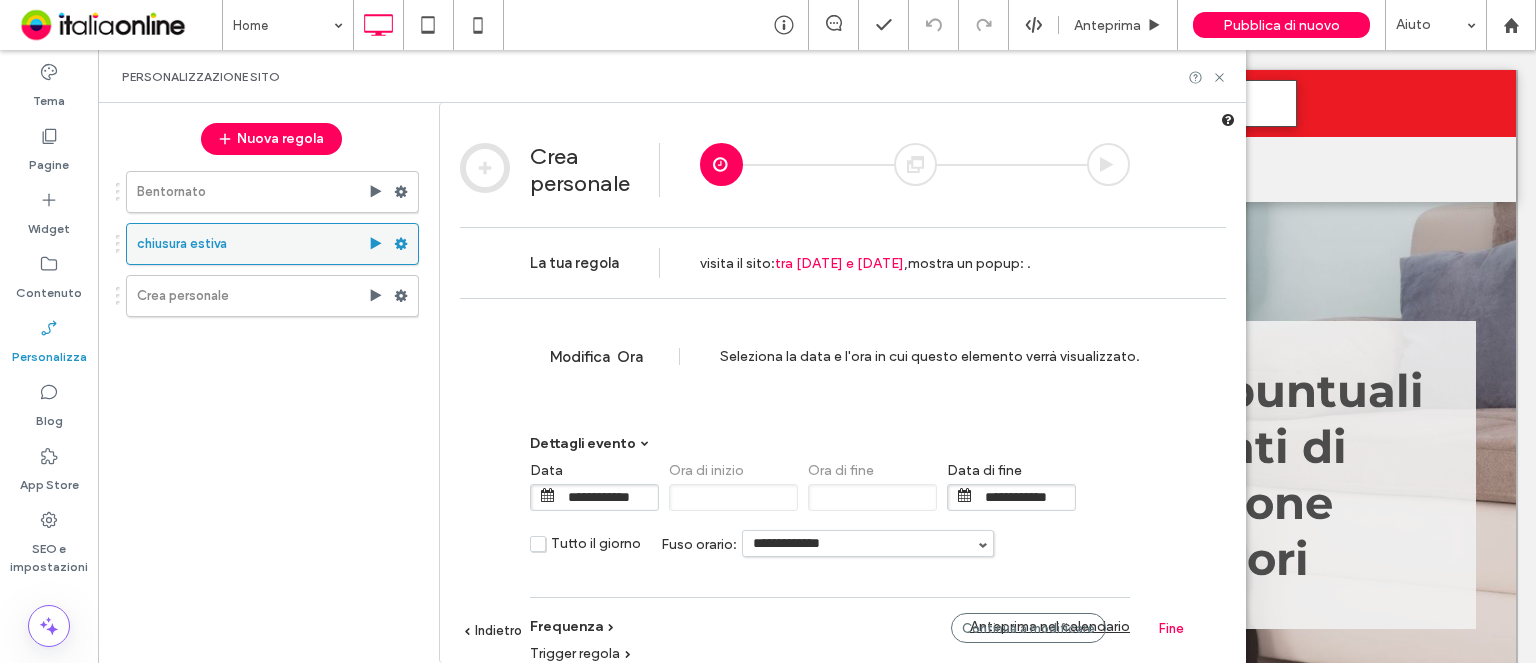 drag, startPoint x: 282, startPoint y: 244, endPoint x: 260, endPoint y: 244, distance: 22 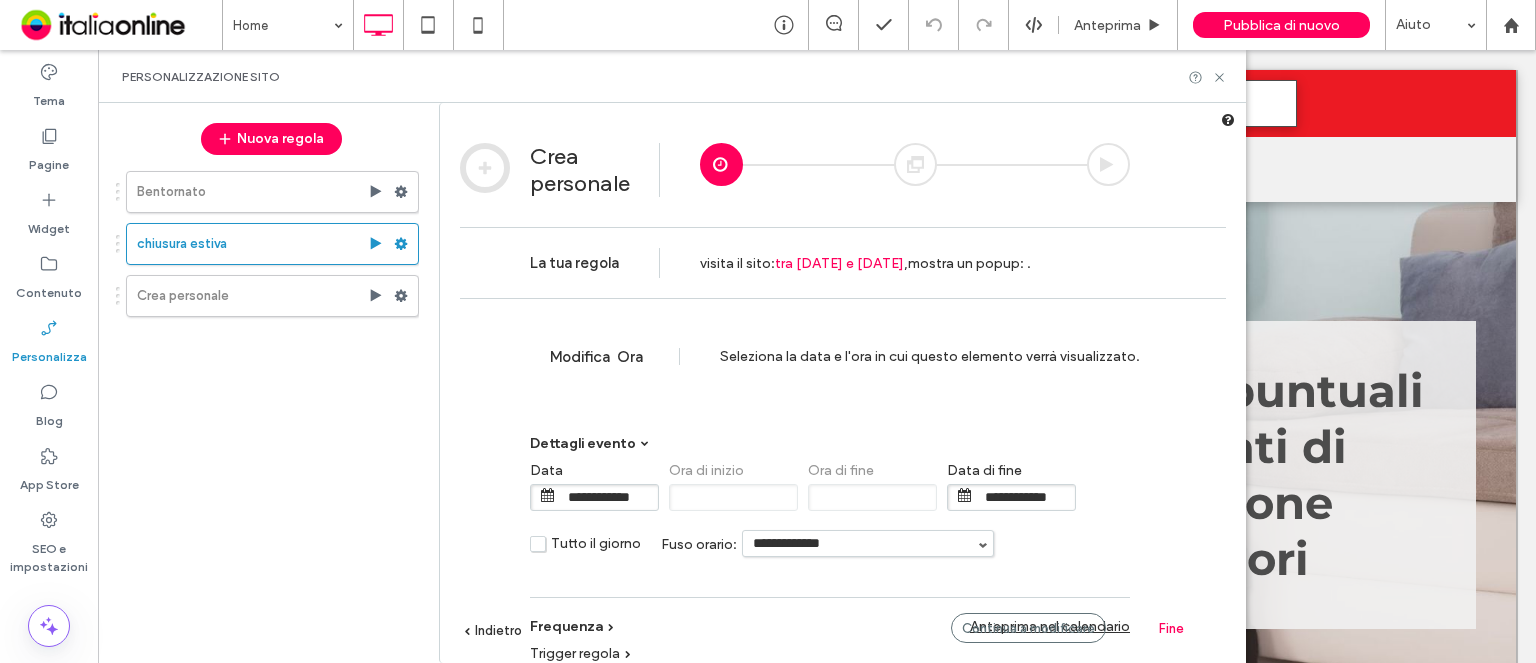click on "**********" at bounding box center (608, 497) 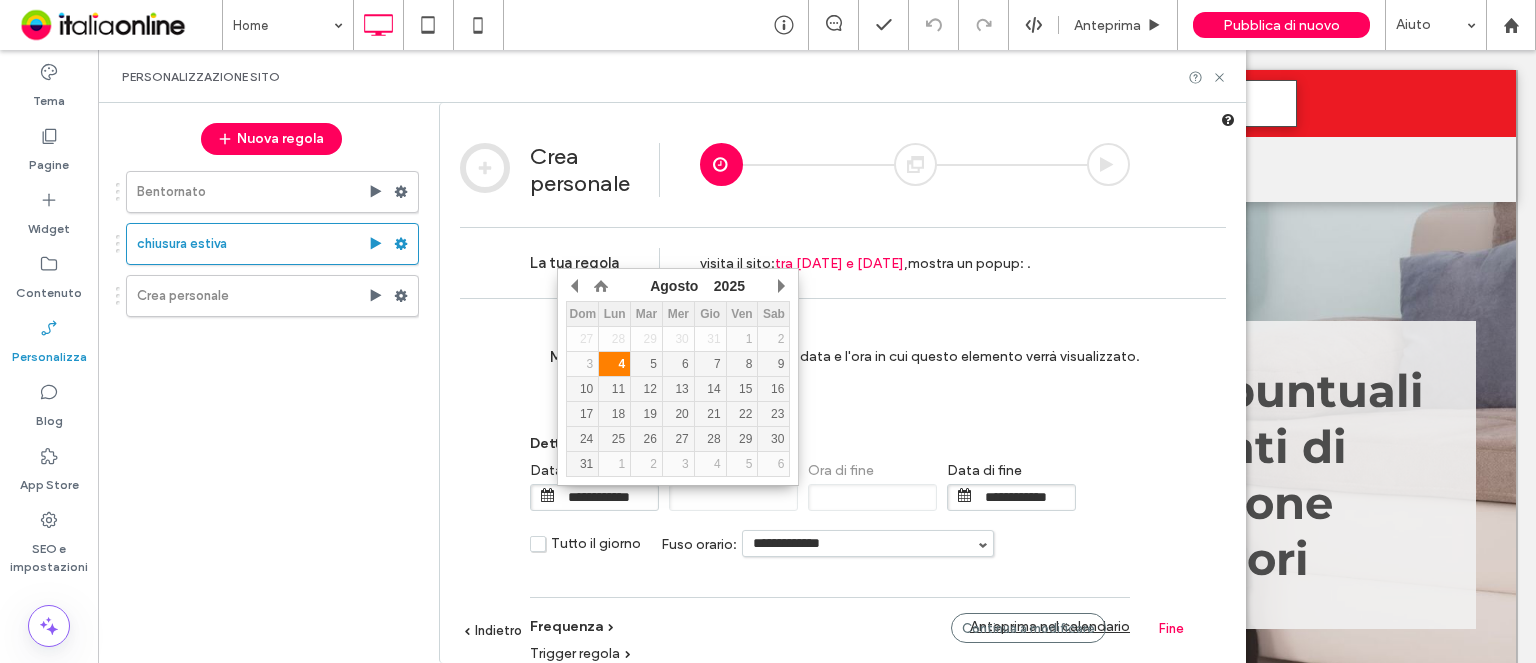 click on "4" at bounding box center [614, 364] 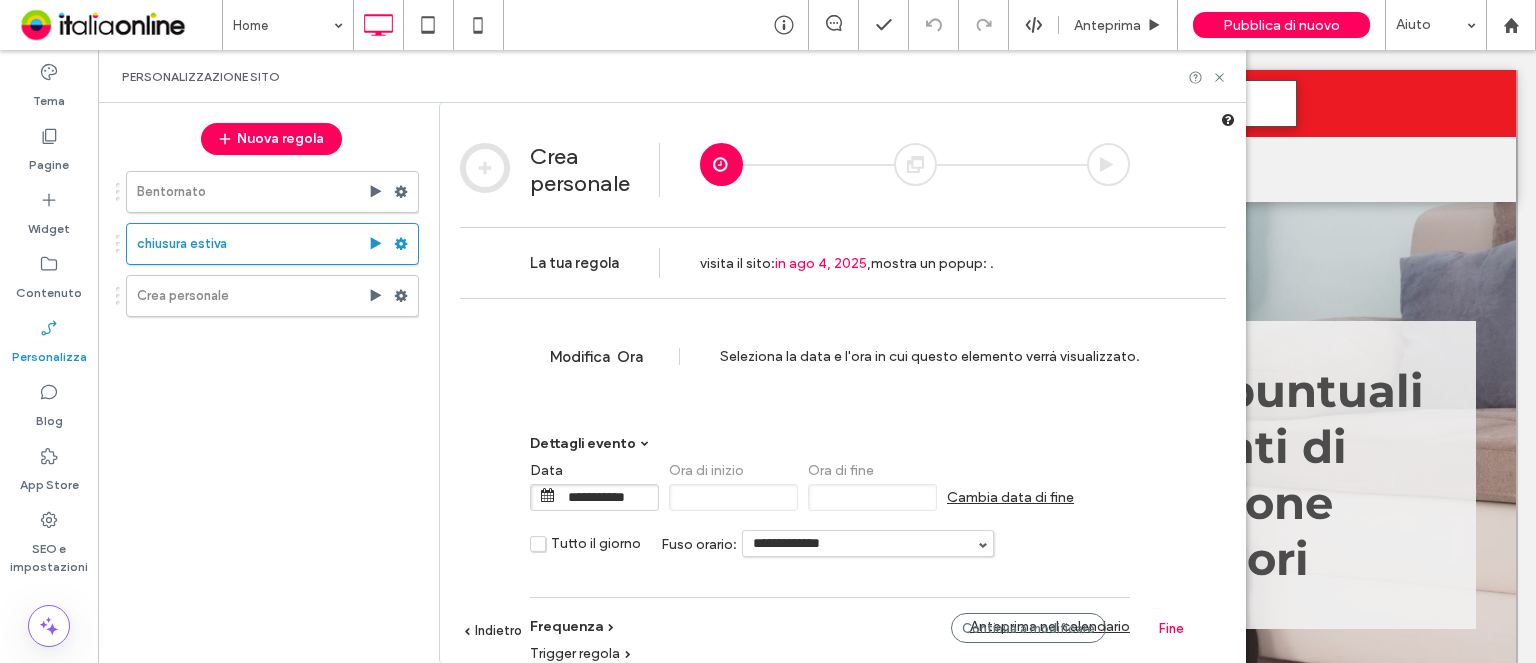 click on "Cambia data di fine" at bounding box center [1010, 497] 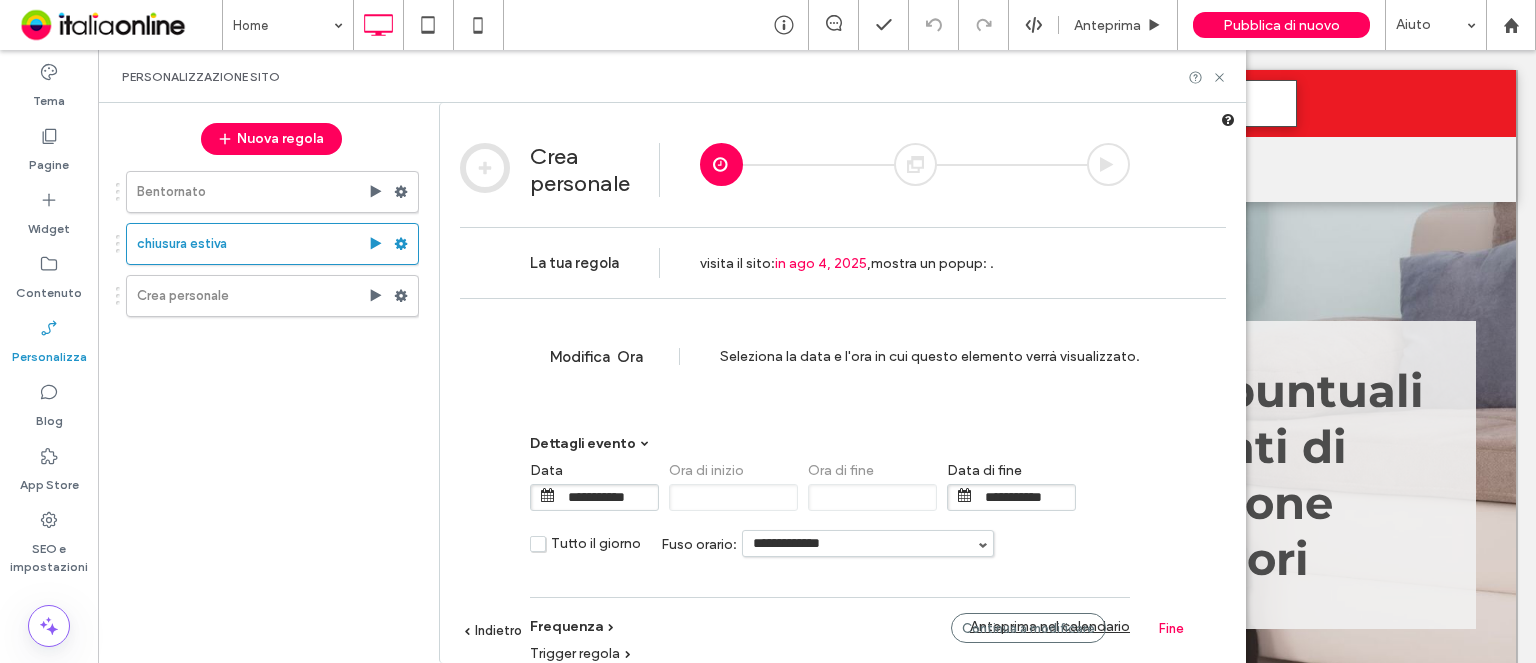 click on "**********" at bounding box center (1025, 497) 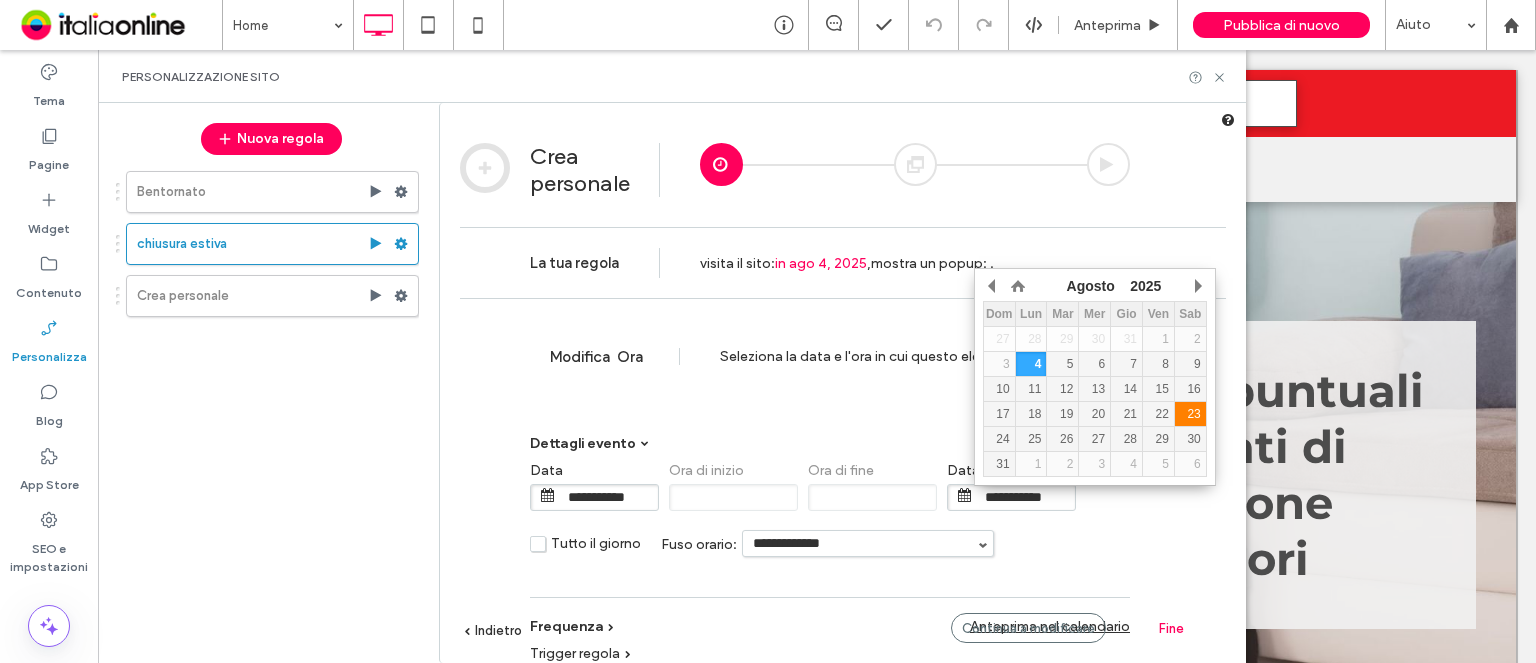 click on "23" at bounding box center (1190, 414) 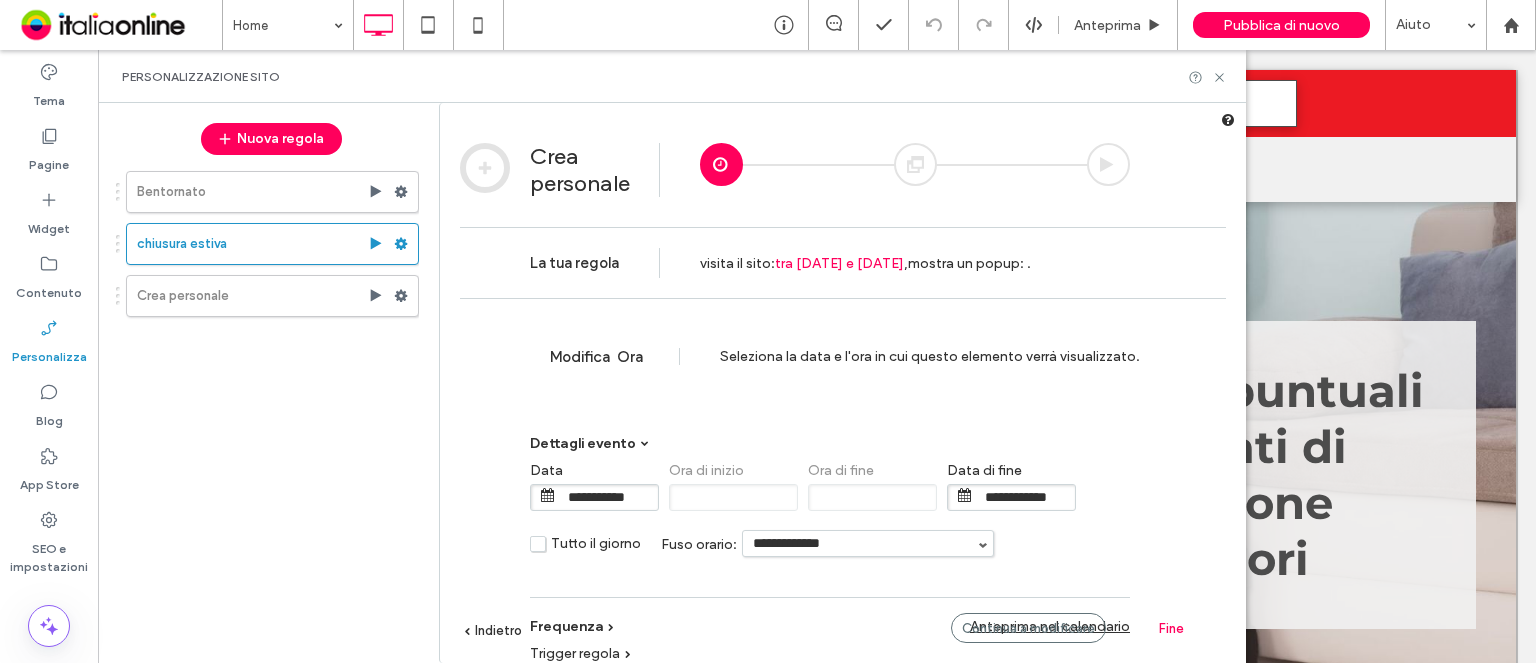 click on "Fine" at bounding box center (1171, 628) 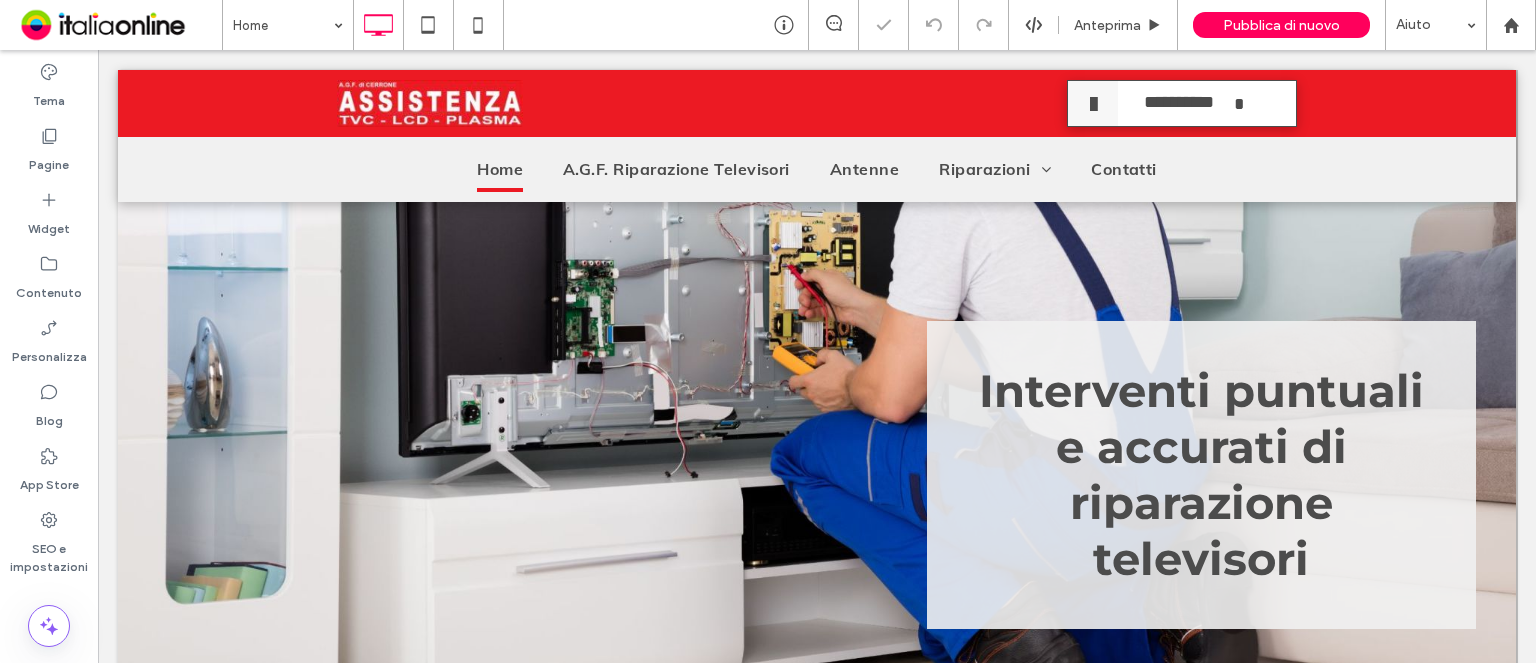 scroll, scrollTop: 0, scrollLeft: 0, axis: both 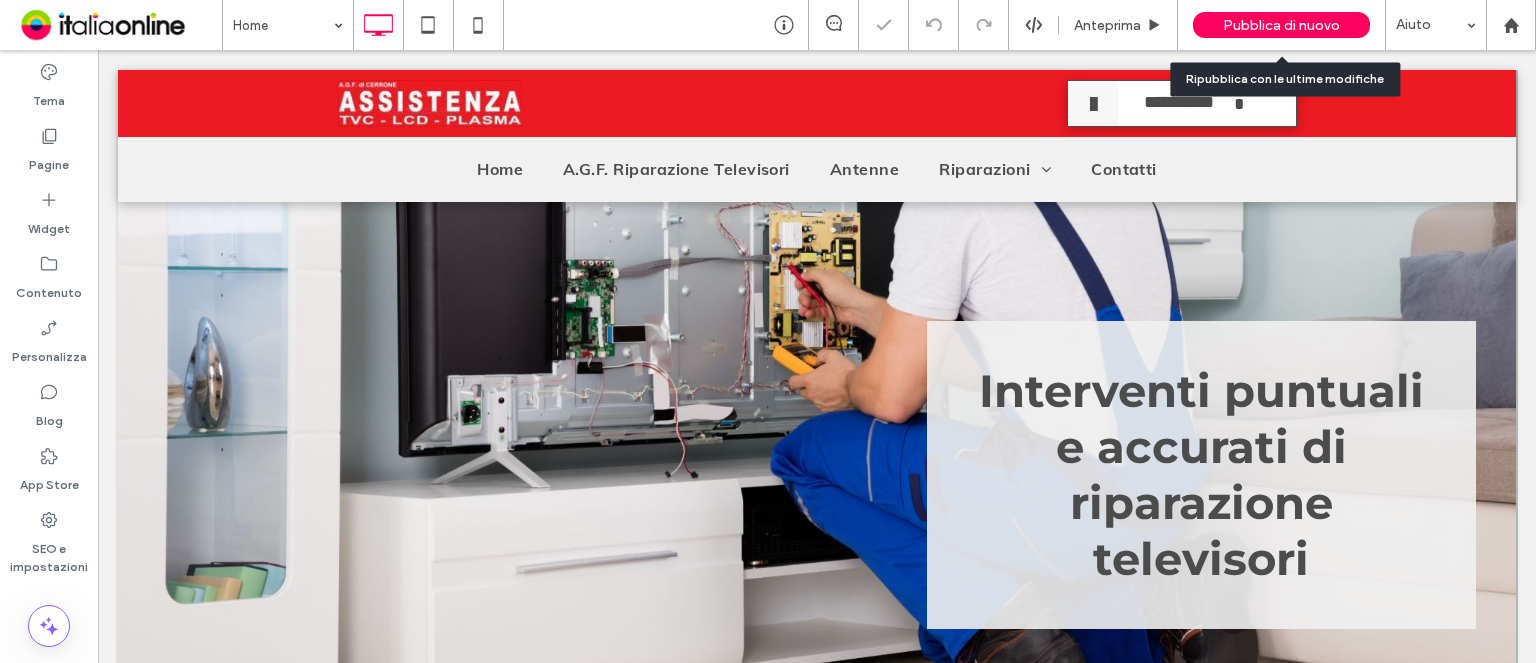 click on "Pubblica di nuovo" at bounding box center [1281, 25] 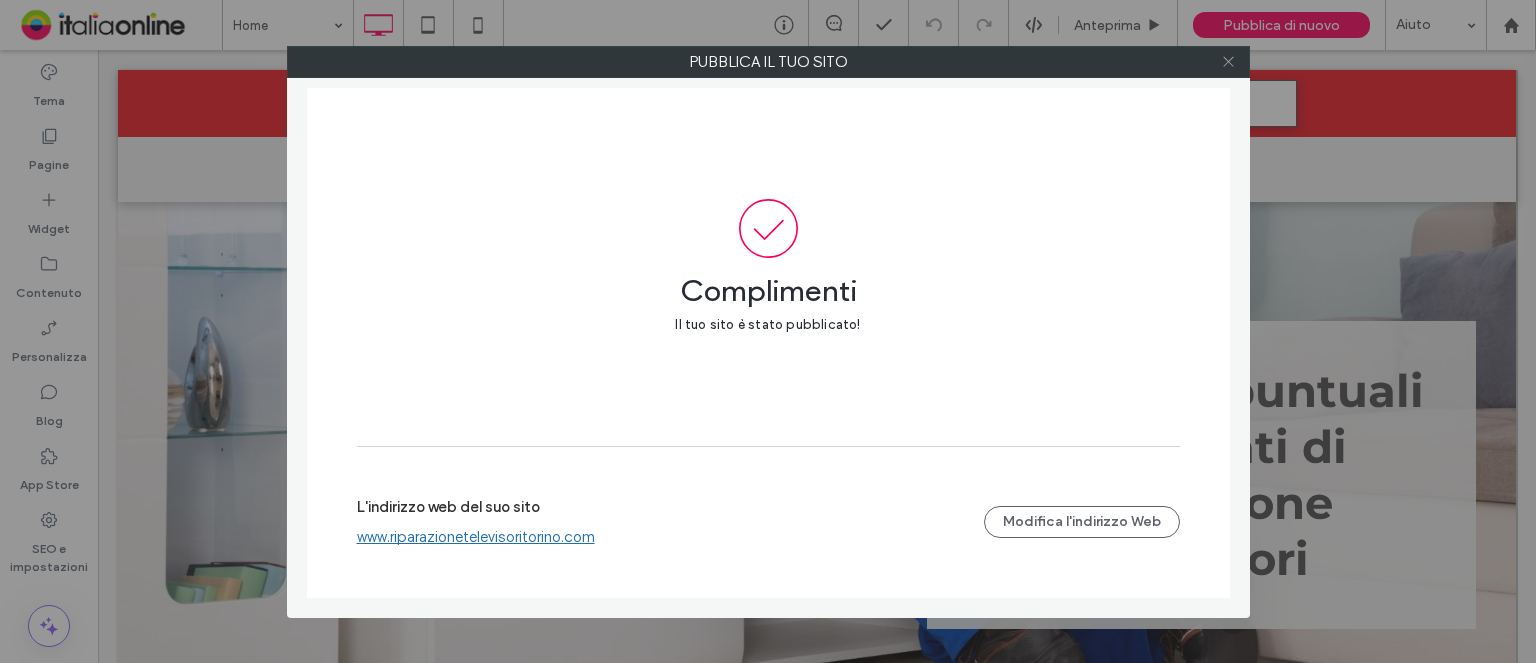 click 